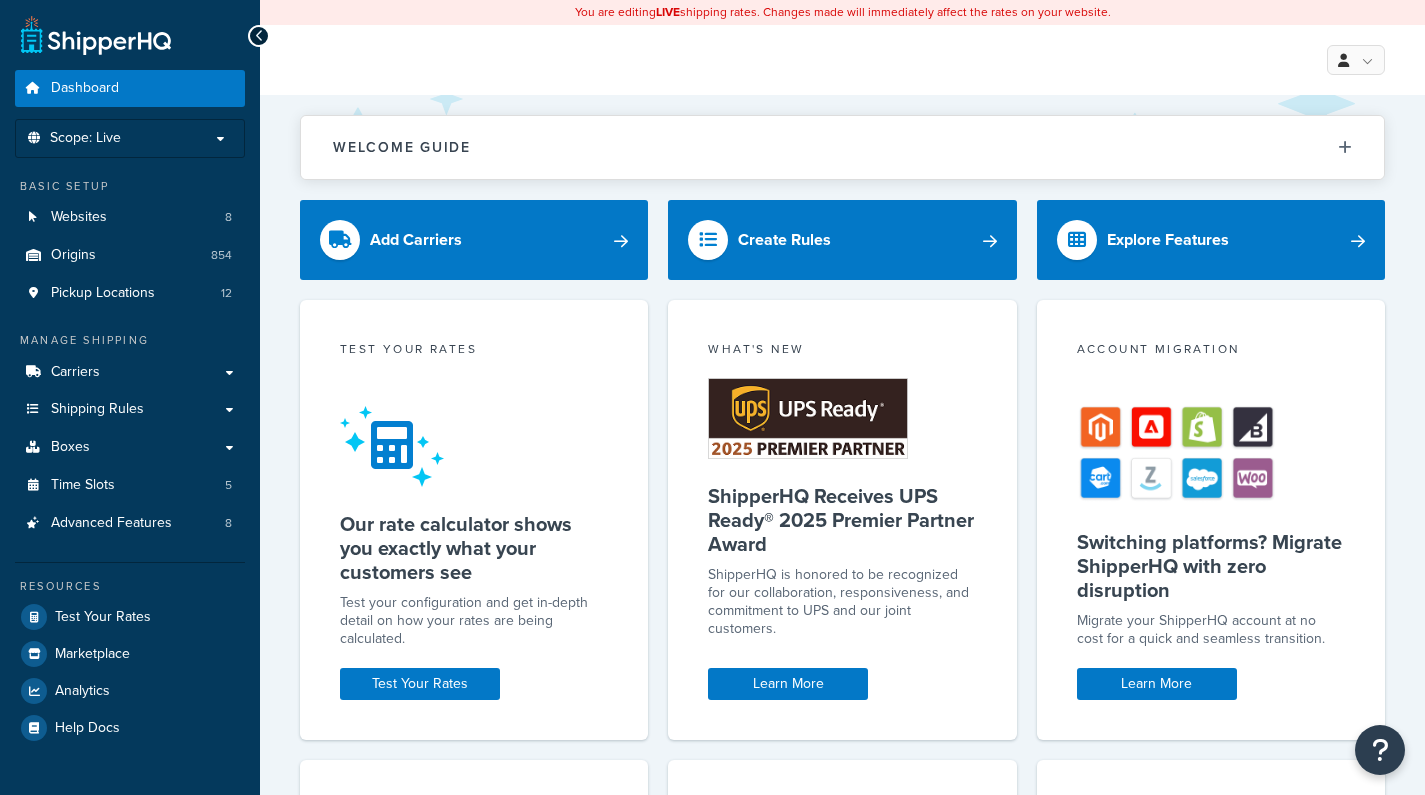 scroll, scrollTop: 0, scrollLeft: 0, axis: both 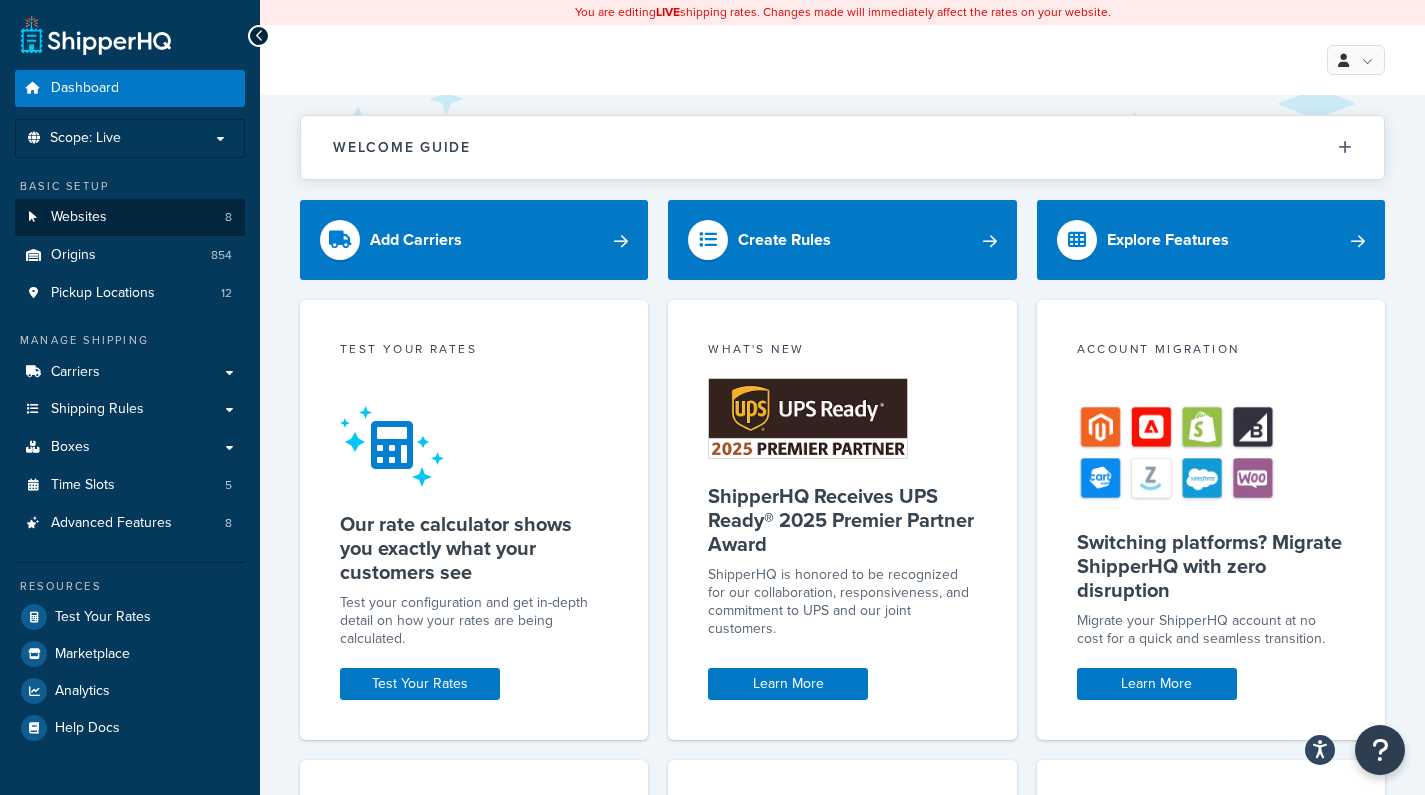 click on "Websites 8" at bounding box center (130, 217) 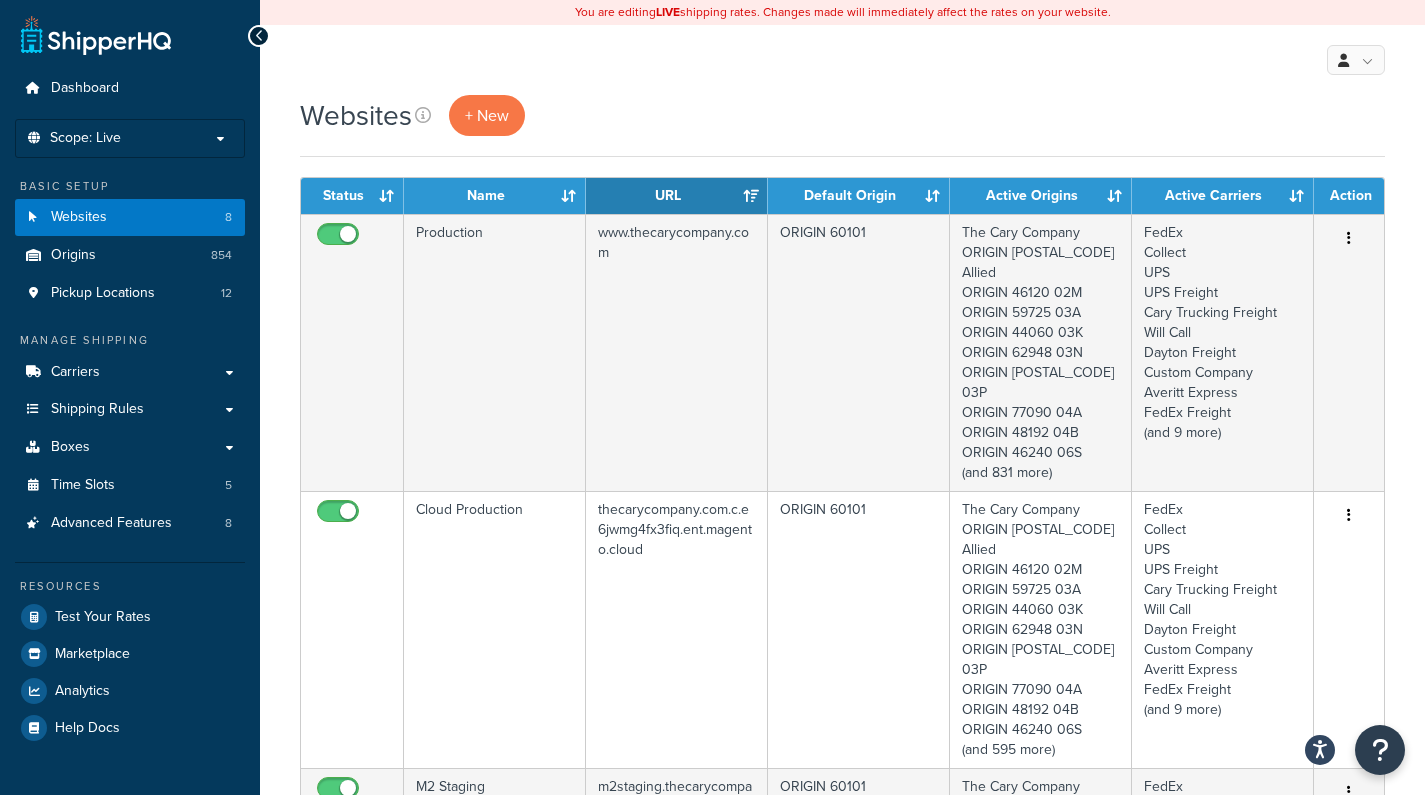 scroll, scrollTop: 0, scrollLeft: 0, axis: both 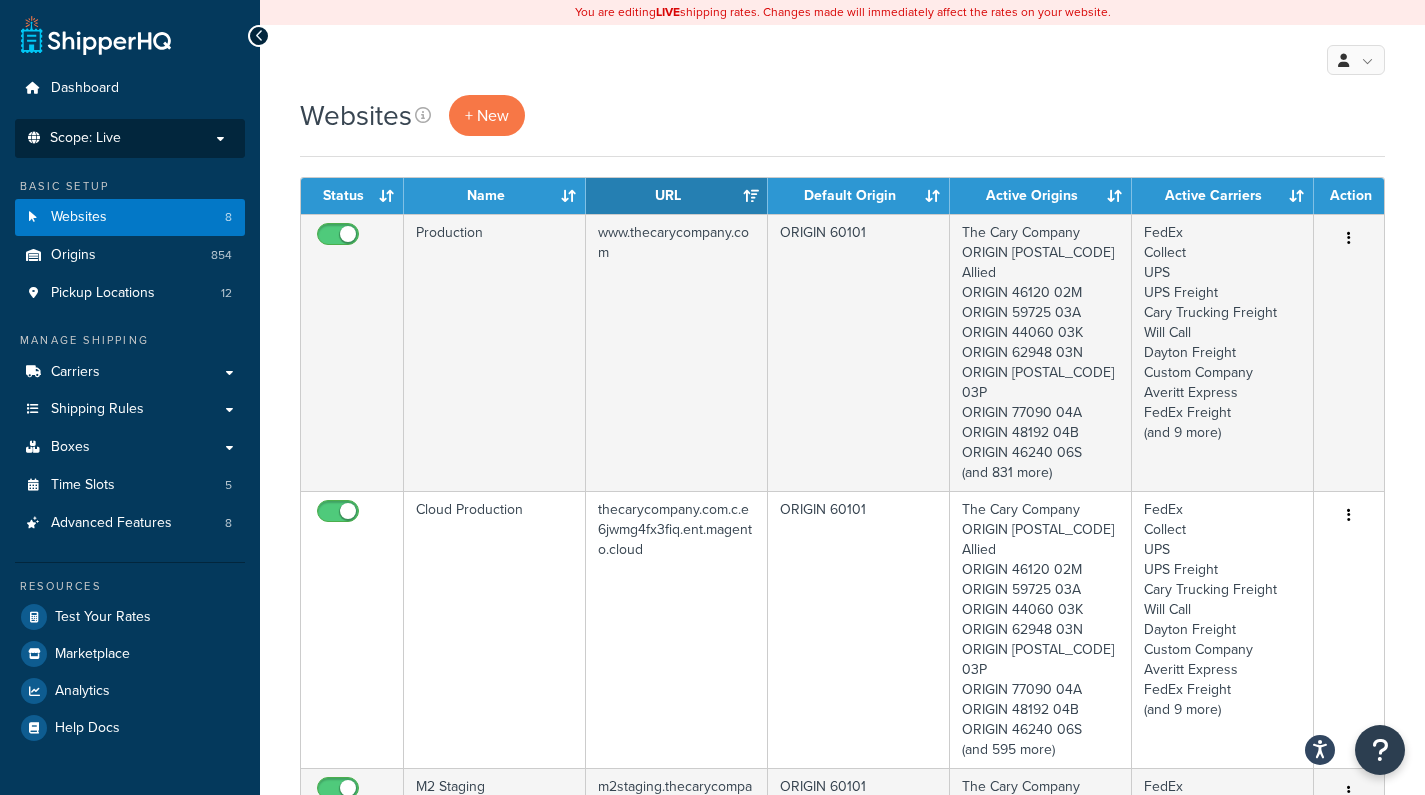 click on "Scope: Live" at bounding box center [85, 138] 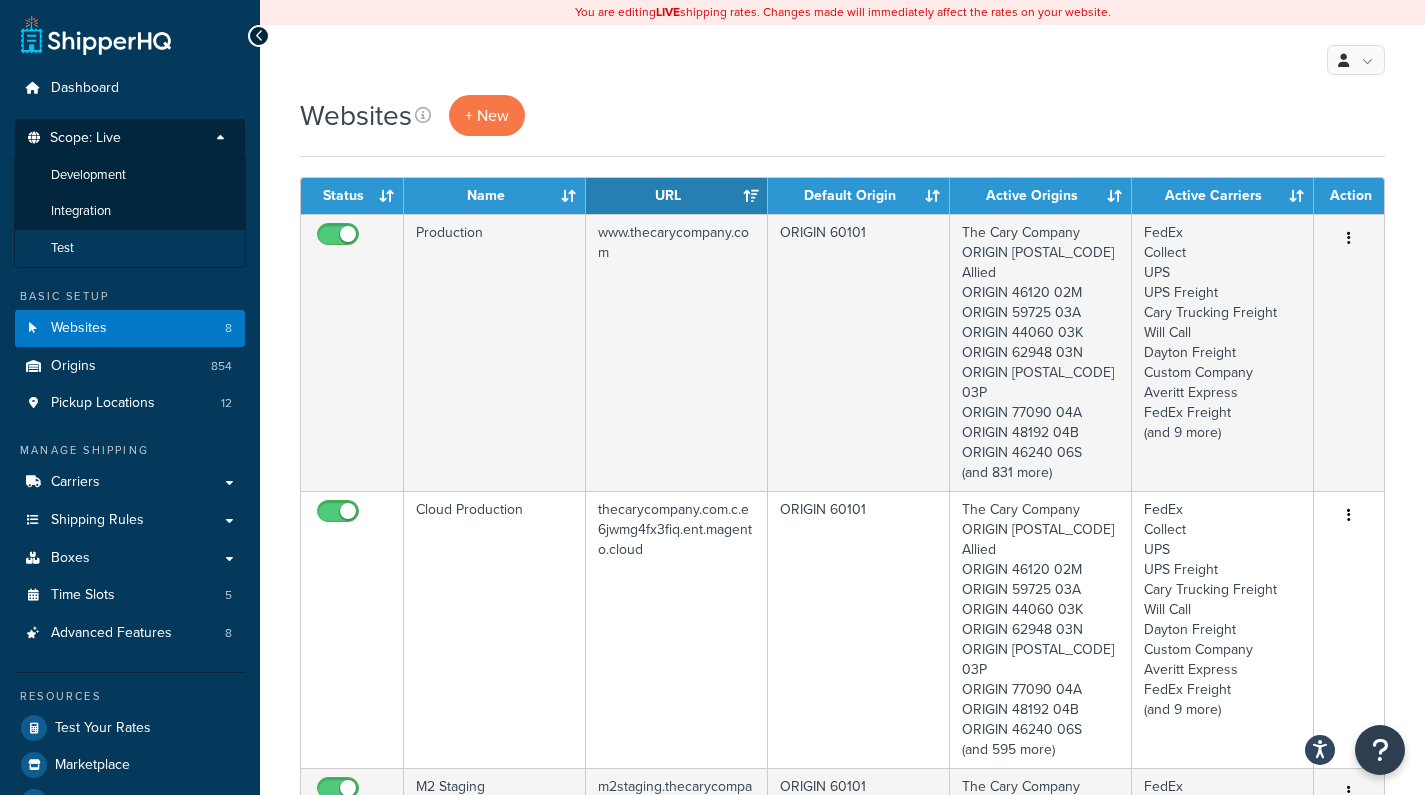 click on "Test" at bounding box center (130, 248) 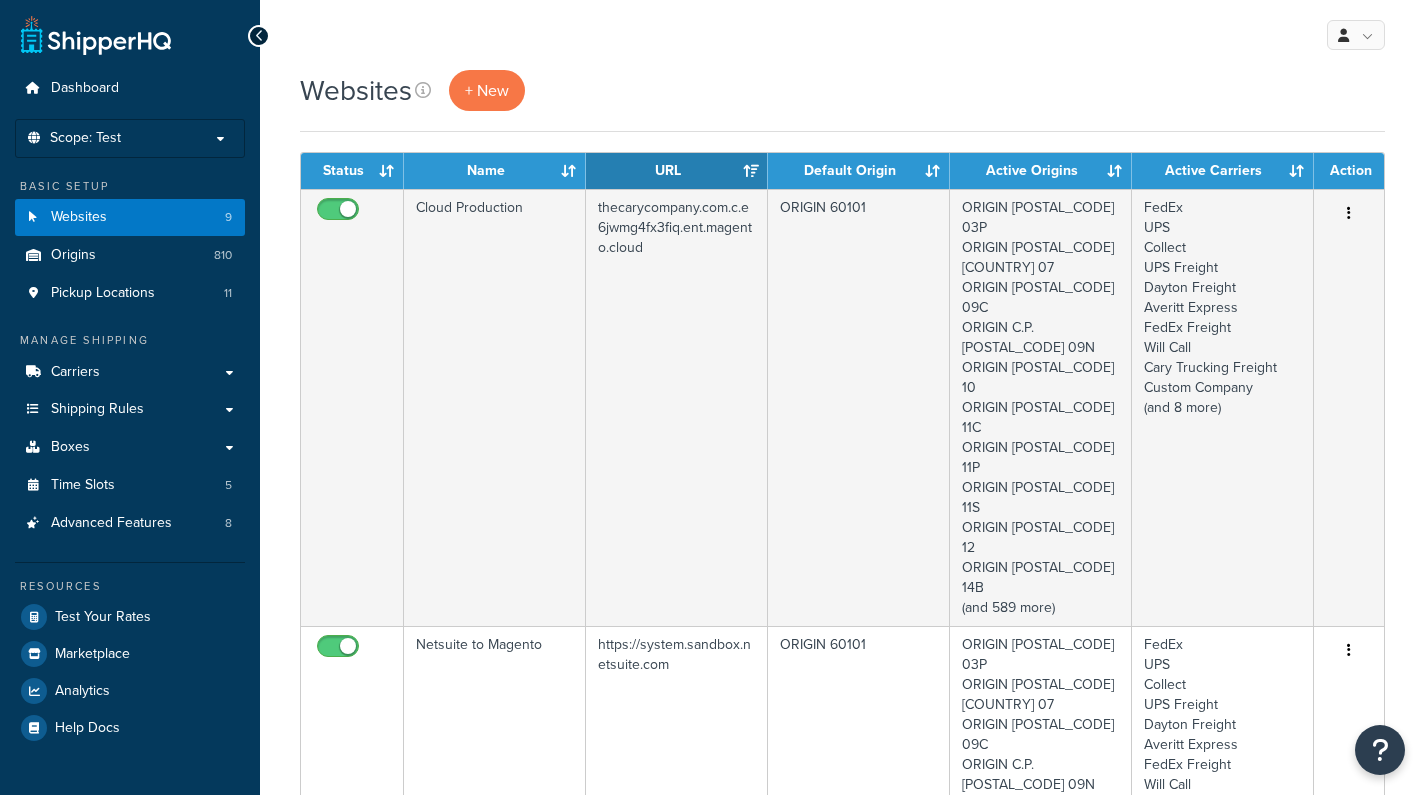 scroll, scrollTop: 0, scrollLeft: 0, axis: both 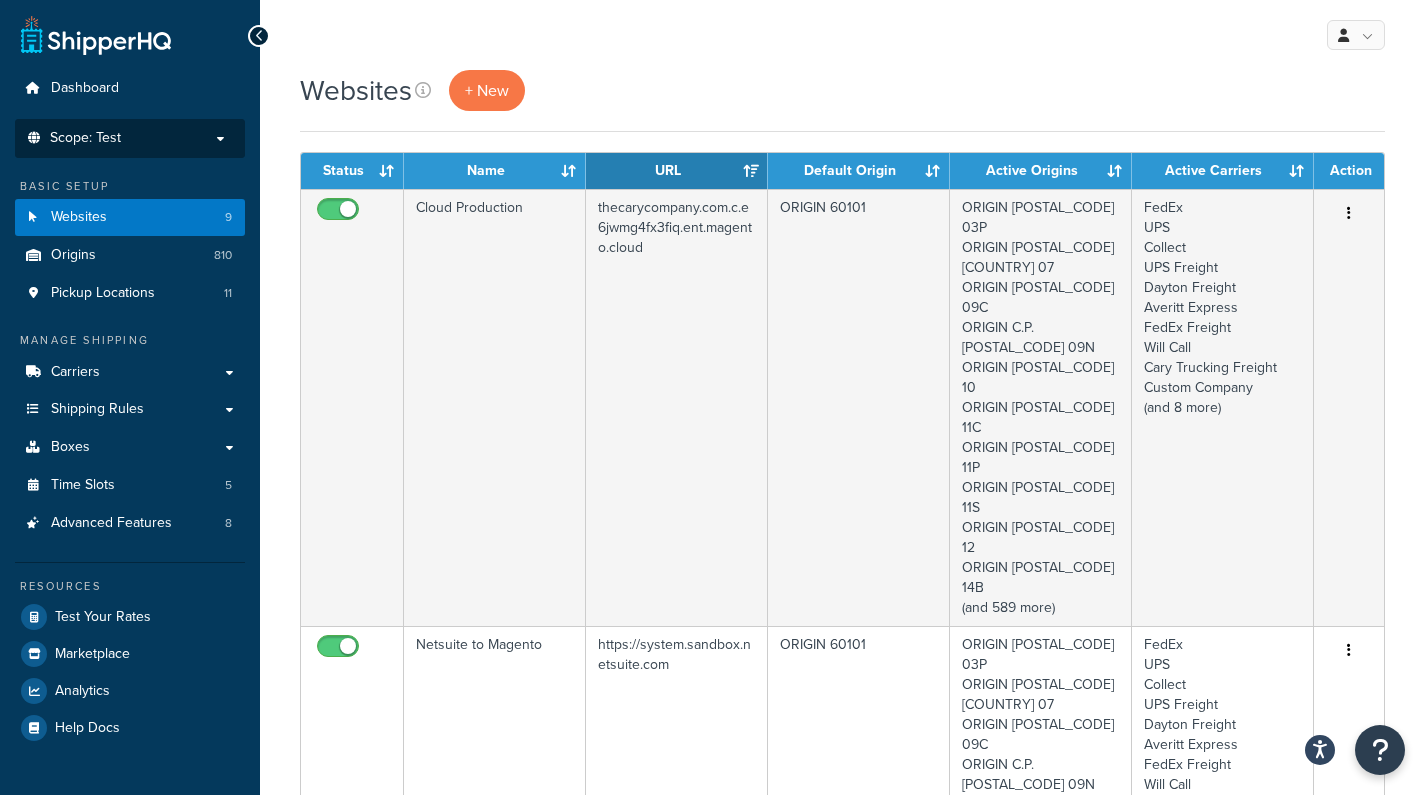 click on "Scope: Test" at bounding box center [130, 138] 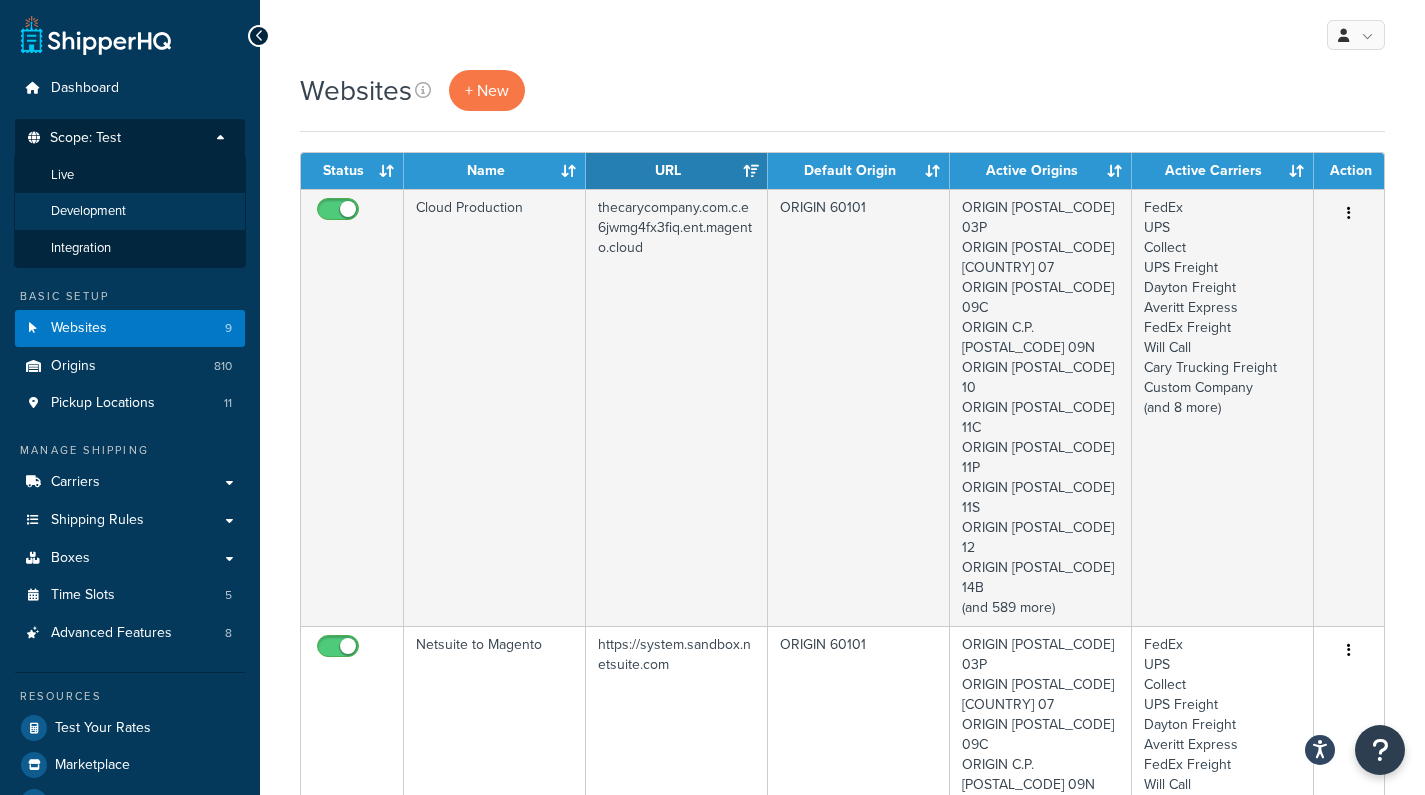 click on "Development" at bounding box center (62, 175) 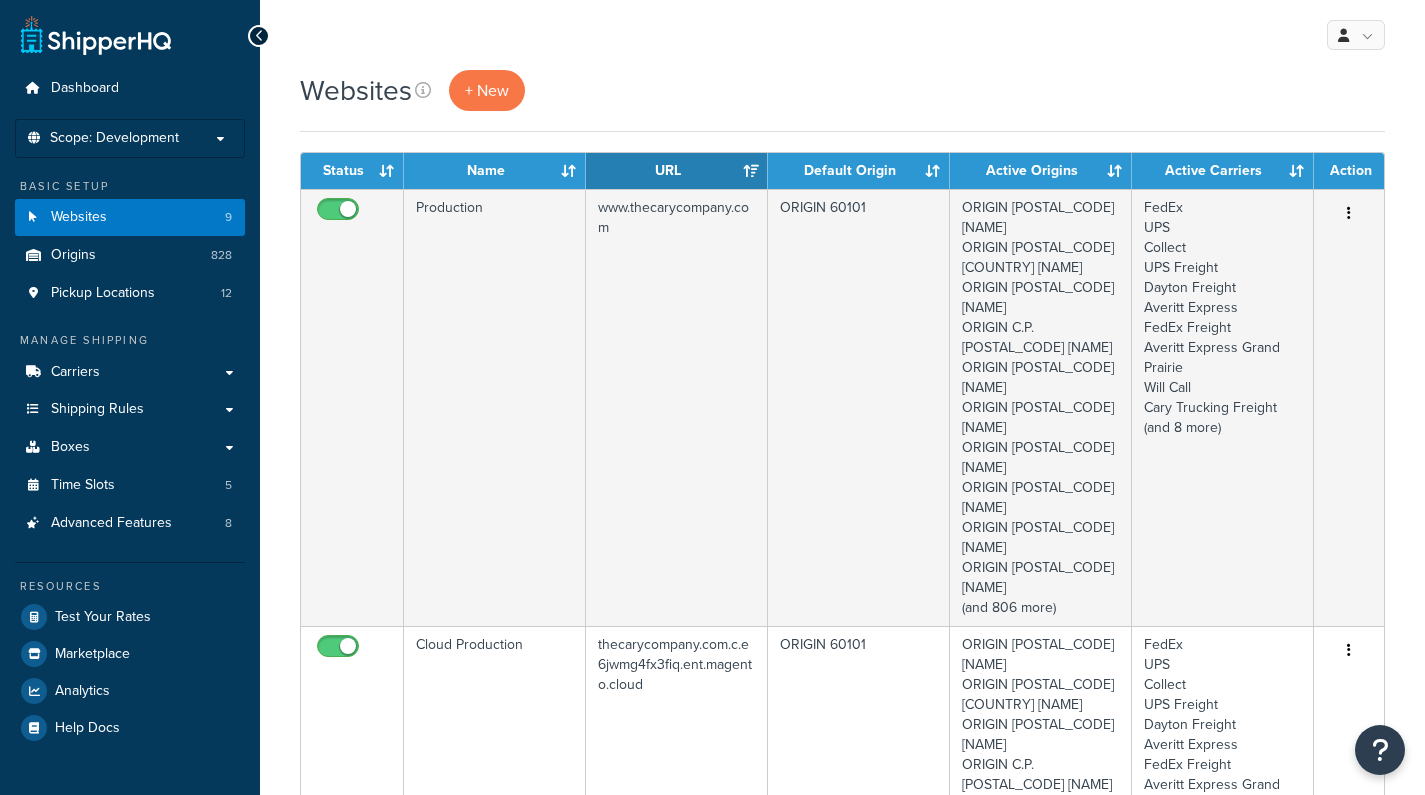 scroll, scrollTop: 0, scrollLeft: 0, axis: both 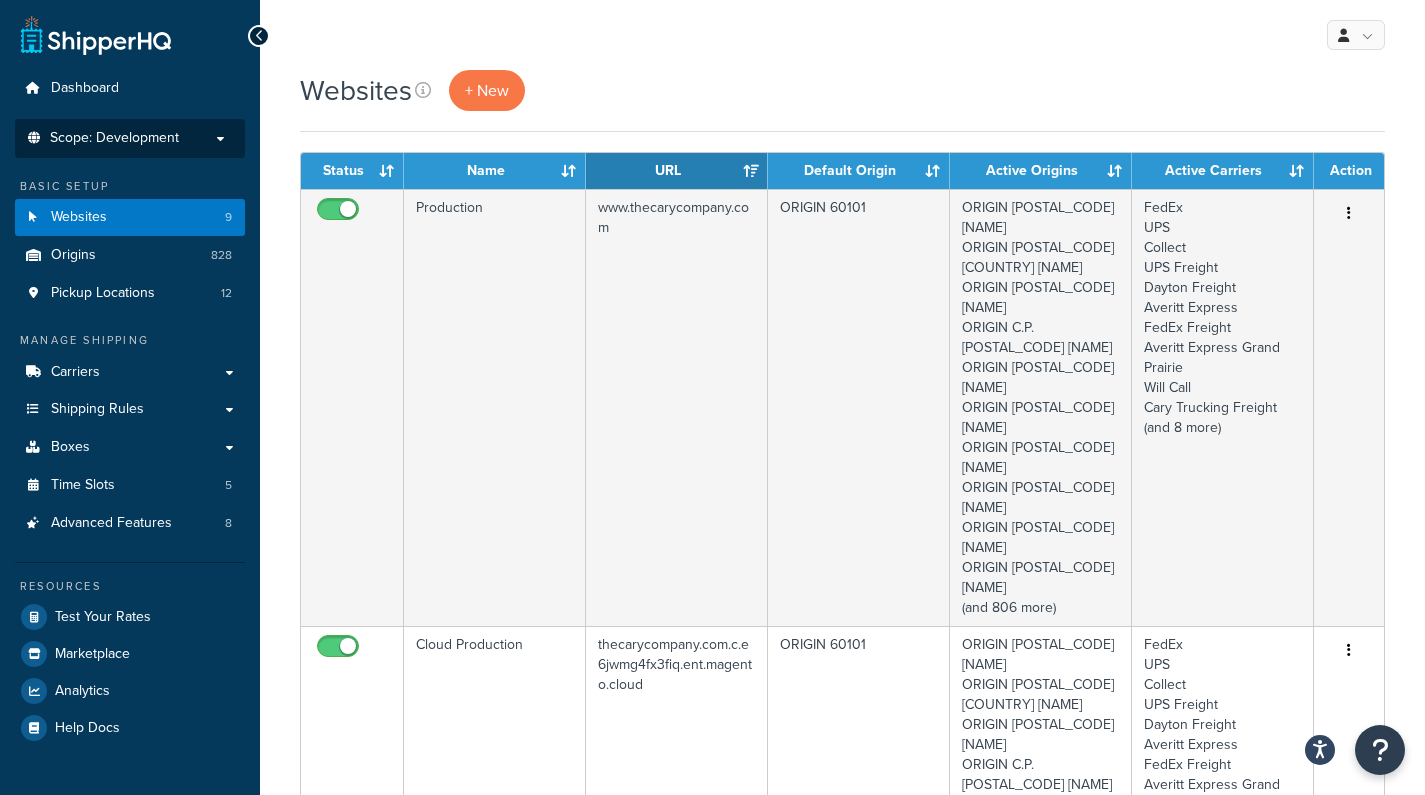 click on "Scope: Development" at bounding box center (114, 138) 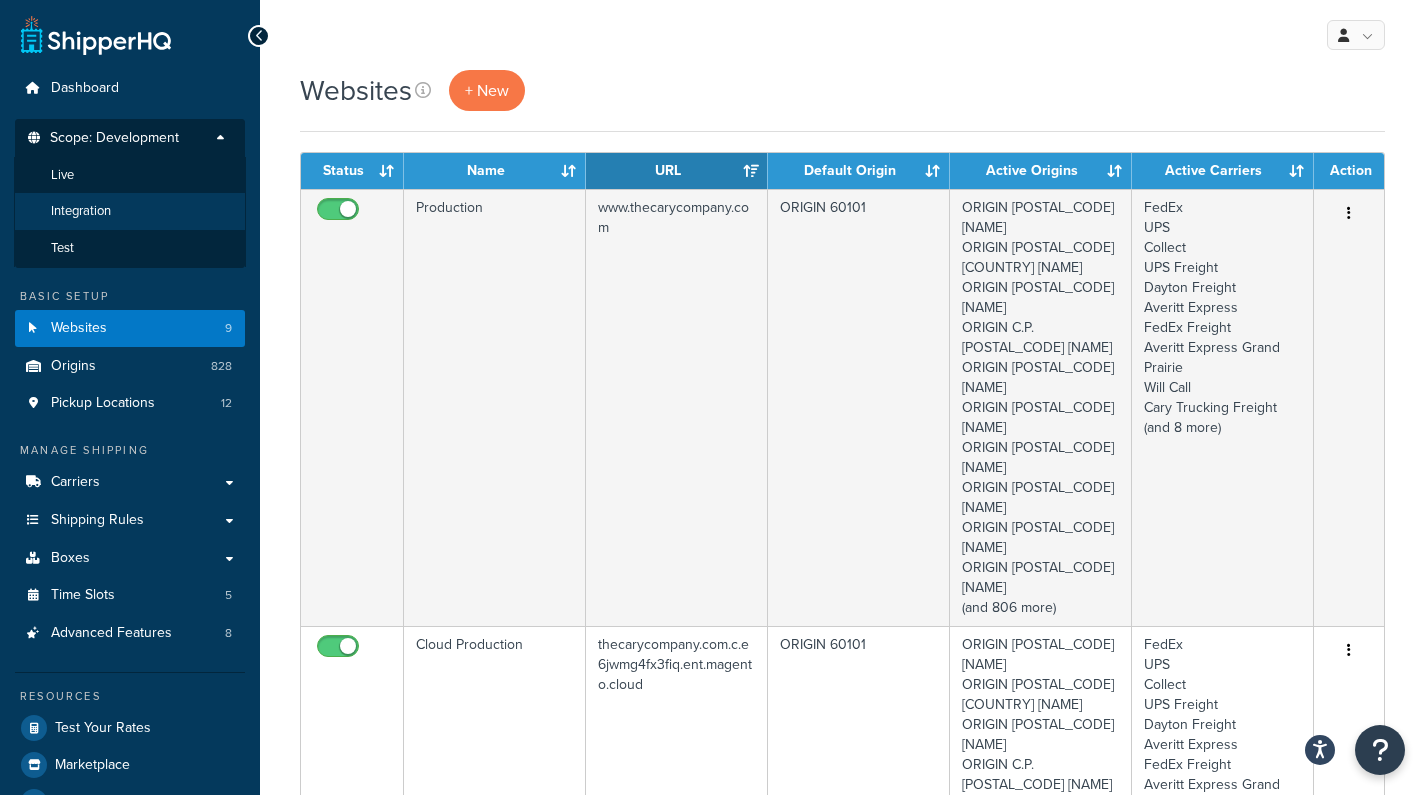 click on "Integration" at bounding box center [130, 211] 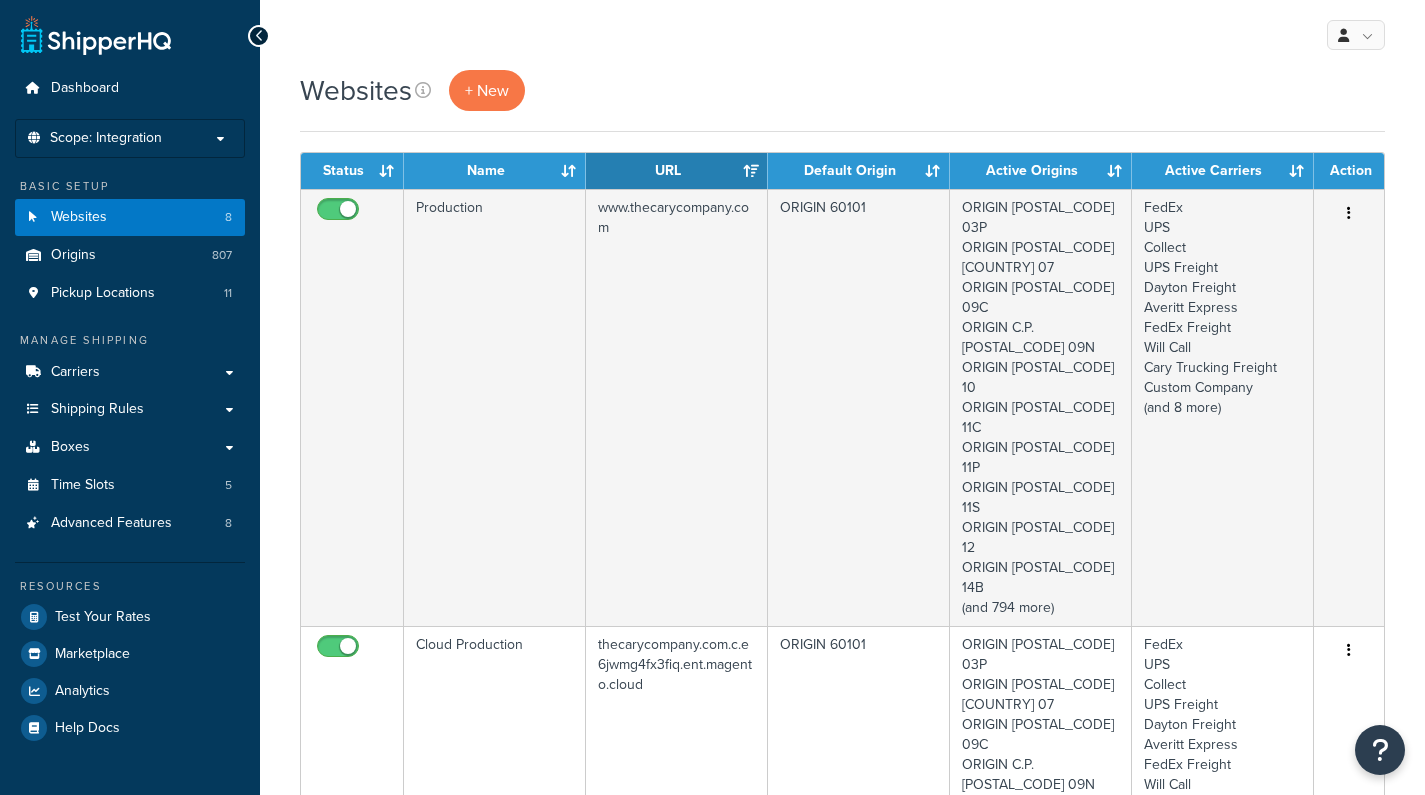 scroll, scrollTop: 0, scrollLeft: 0, axis: both 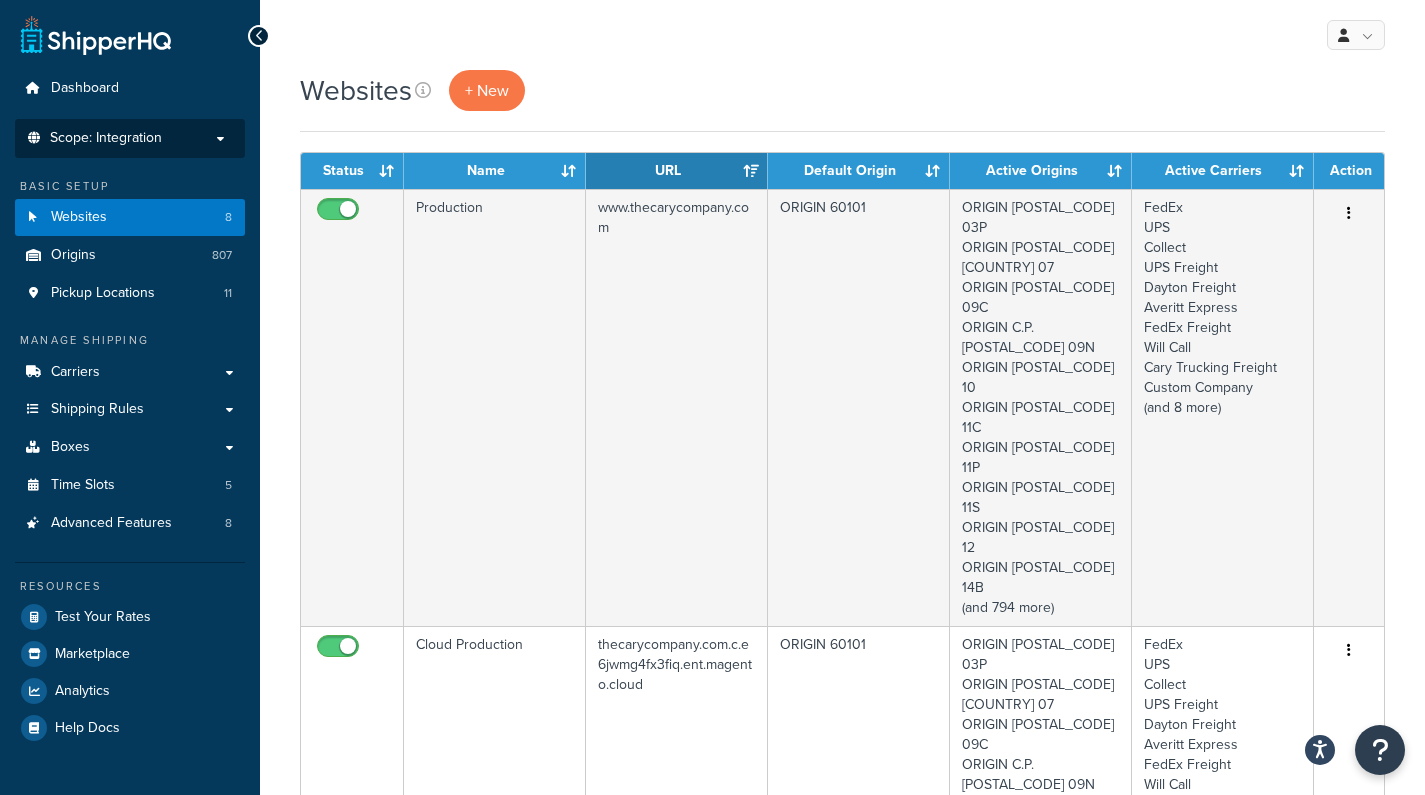 click on "Scope: Integration" at bounding box center [130, 138] 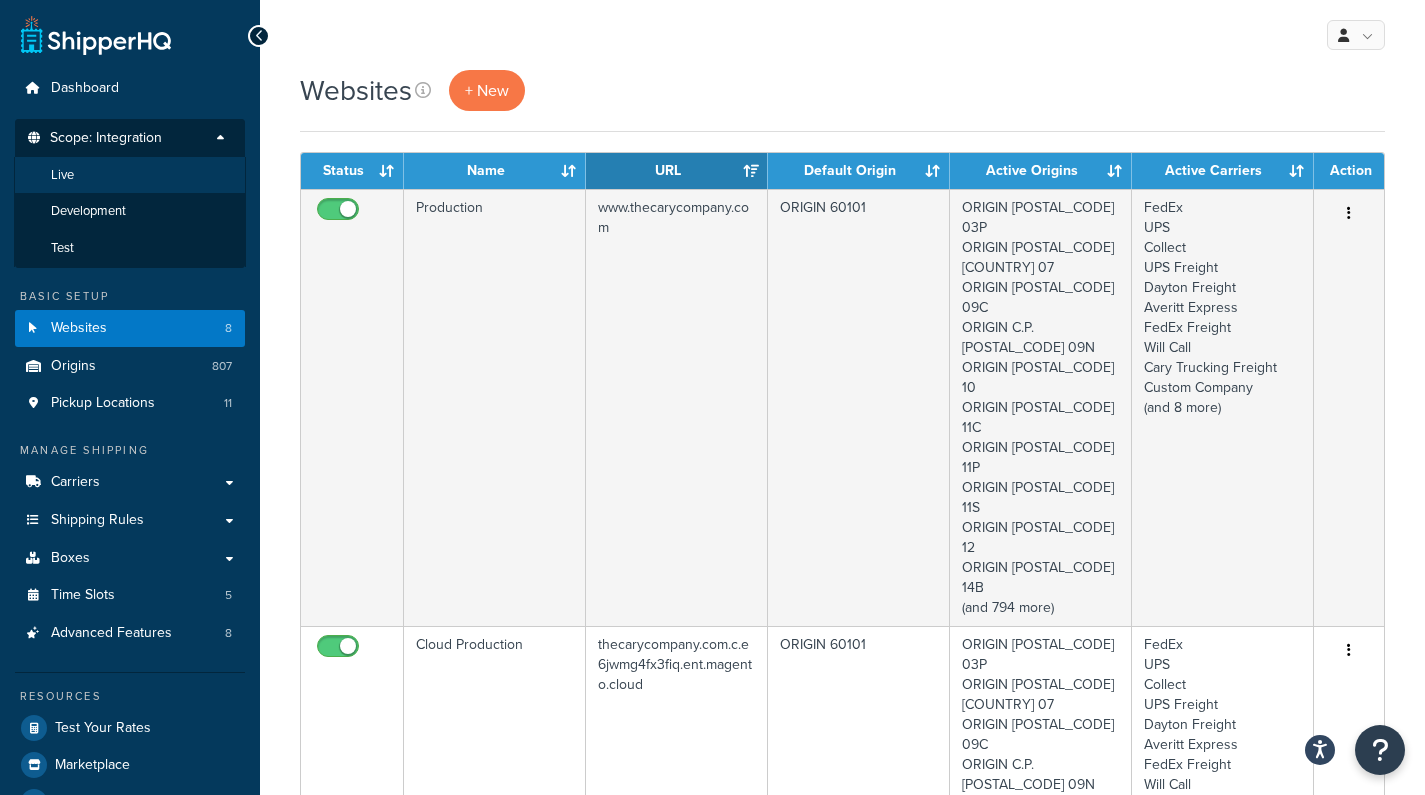 click on "Live" at bounding box center [130, 175] 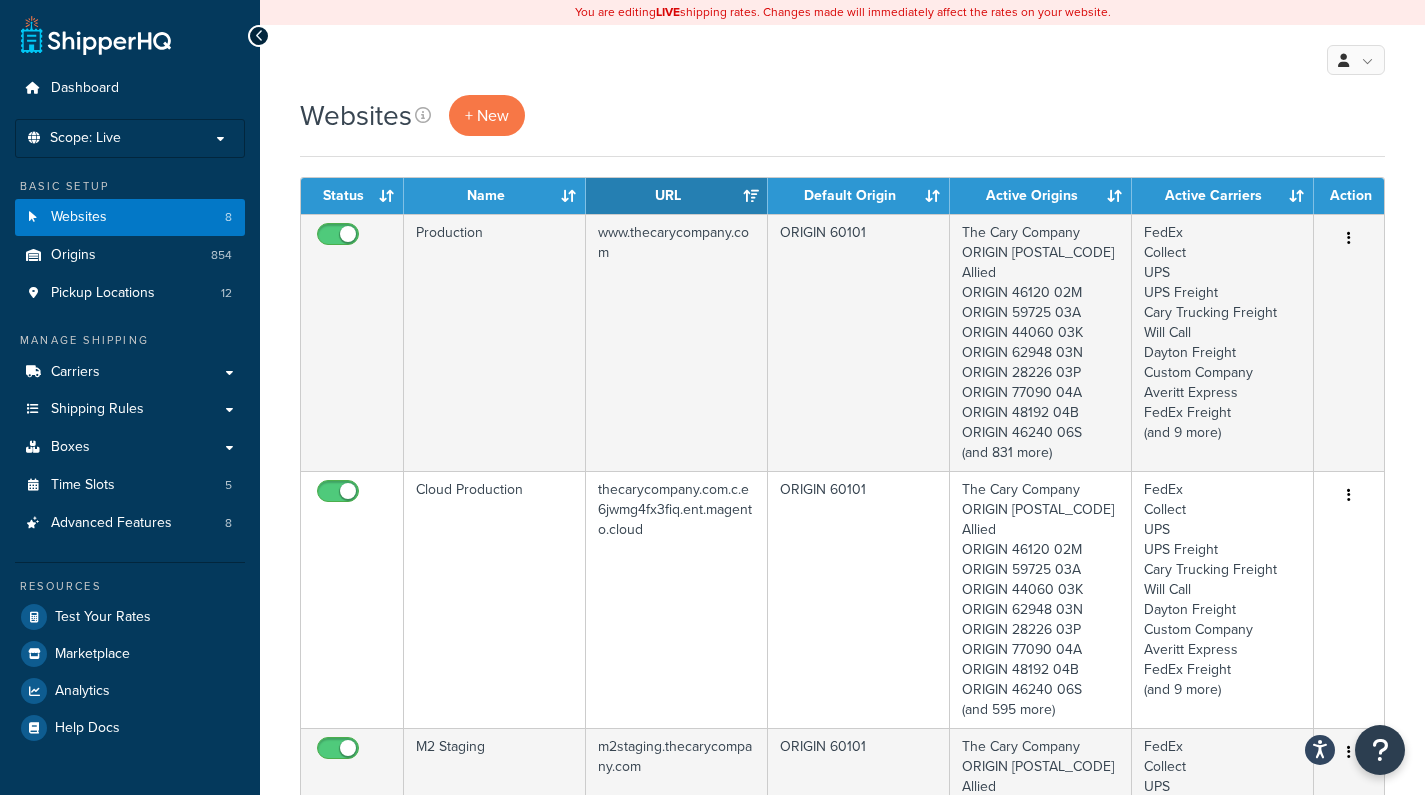 scroll, scrollTop: 0, scrollLeft: 0, axis: both 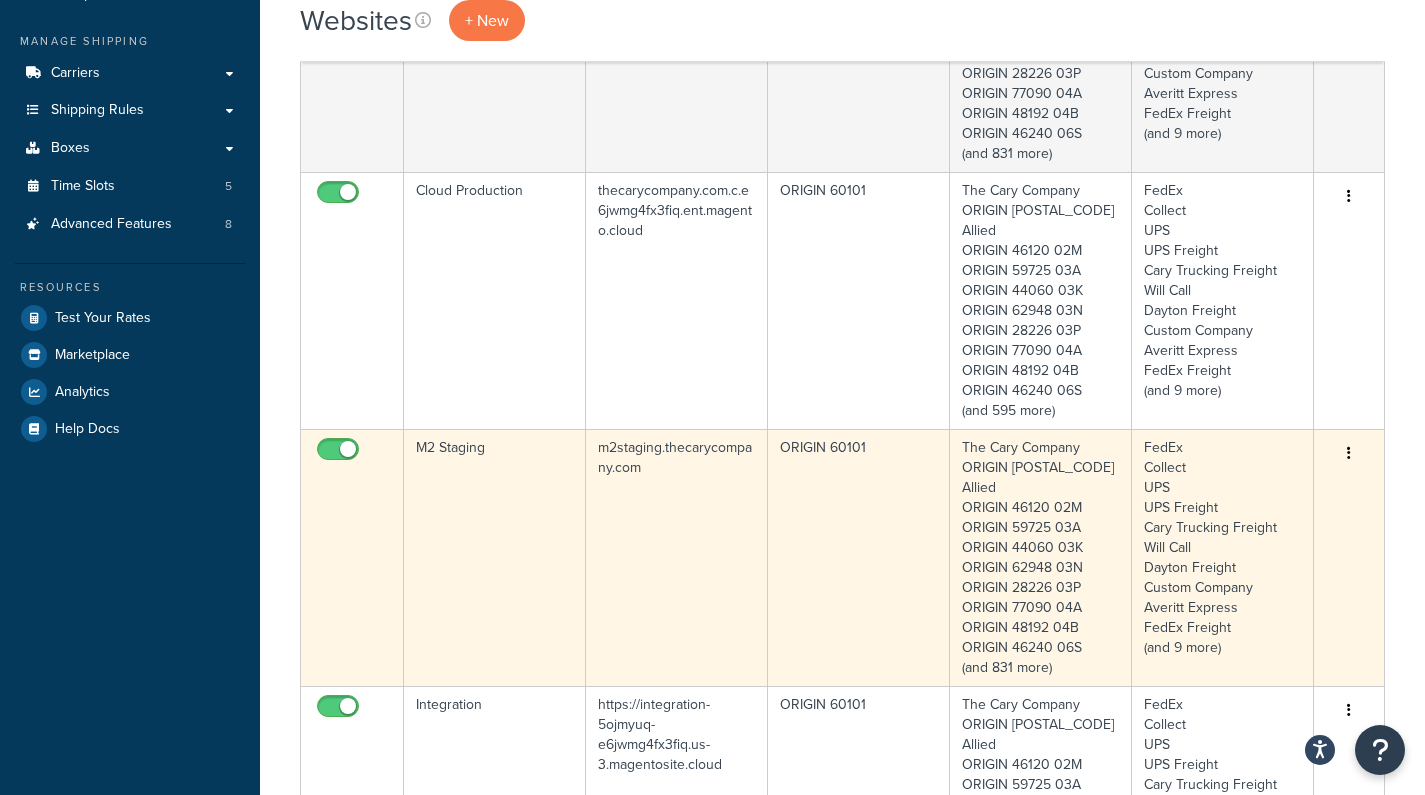 click on "m2staging.thecarycompany.com" at bounding box center [677, 43] 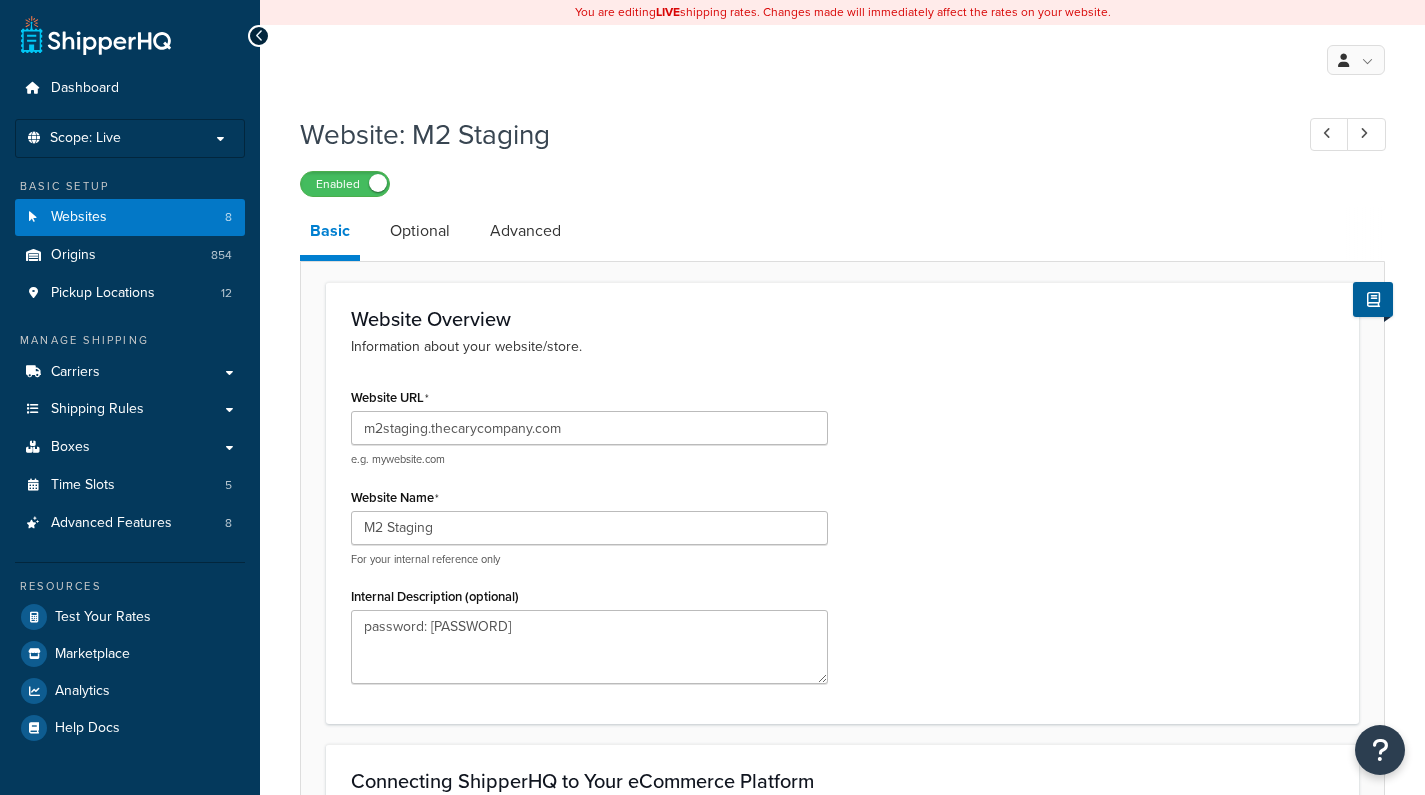 scroll, scrollTop: 0, scrollLeft: 0, axis: both 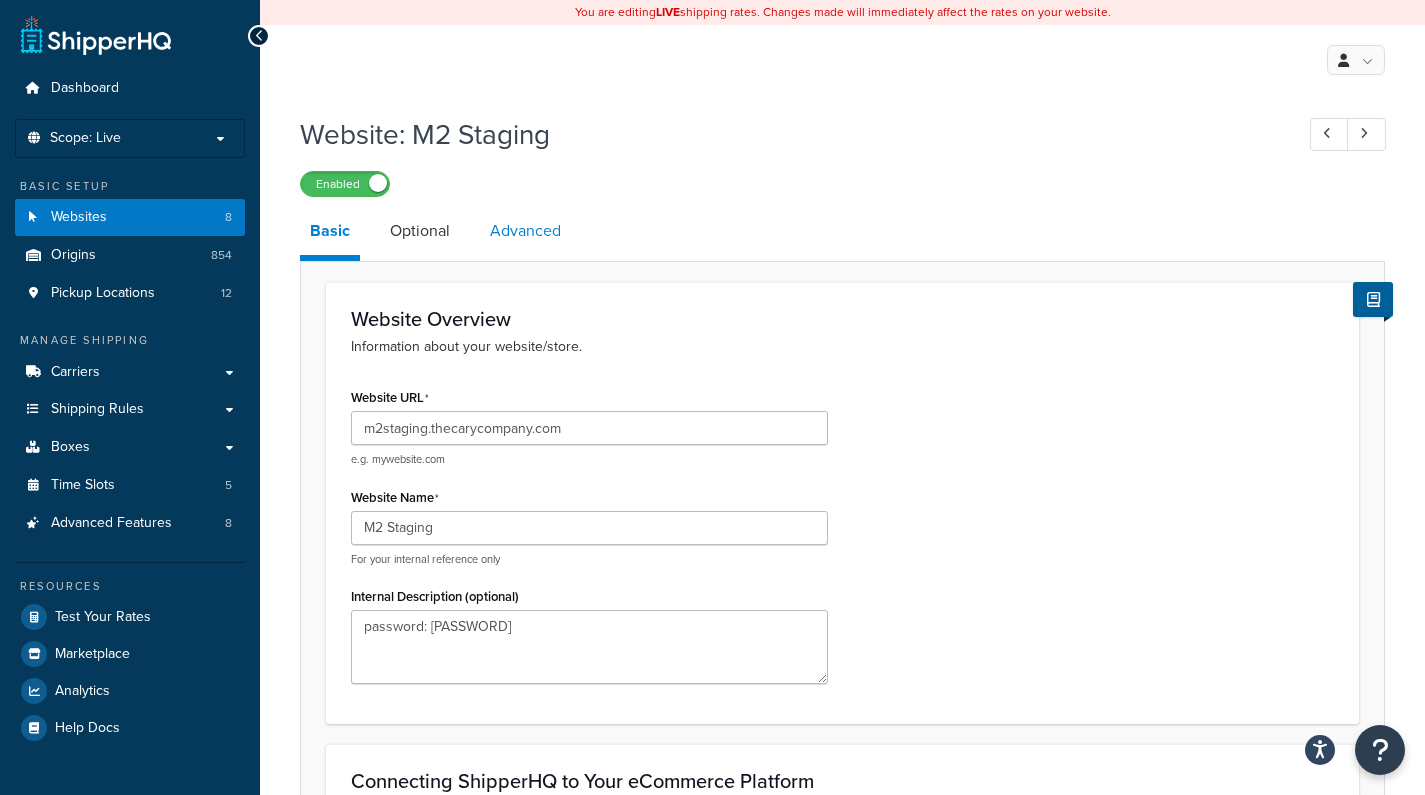 click on "Advanced" at bounding box center [525, 231] 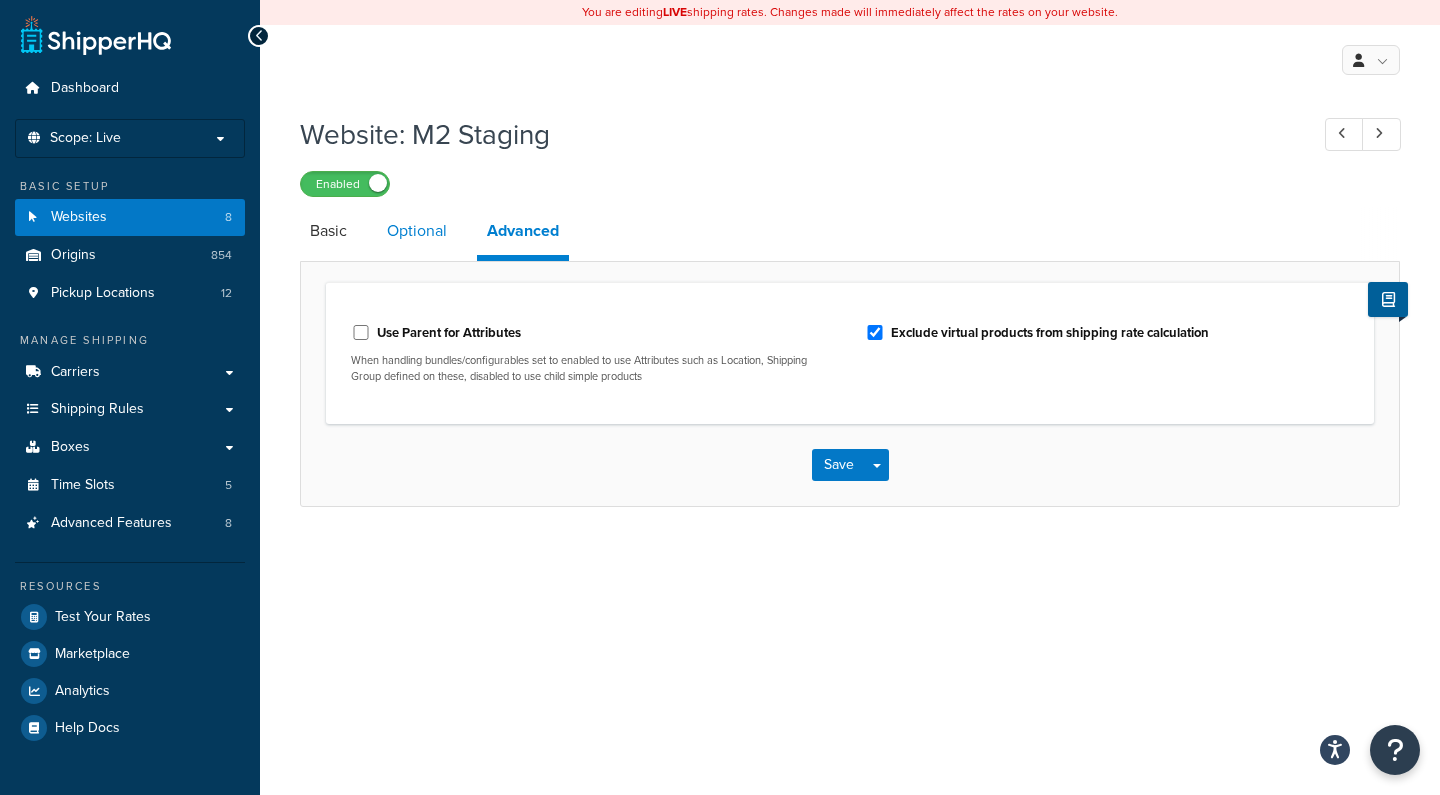 click on "Optional" at bounding box center (417, 231) 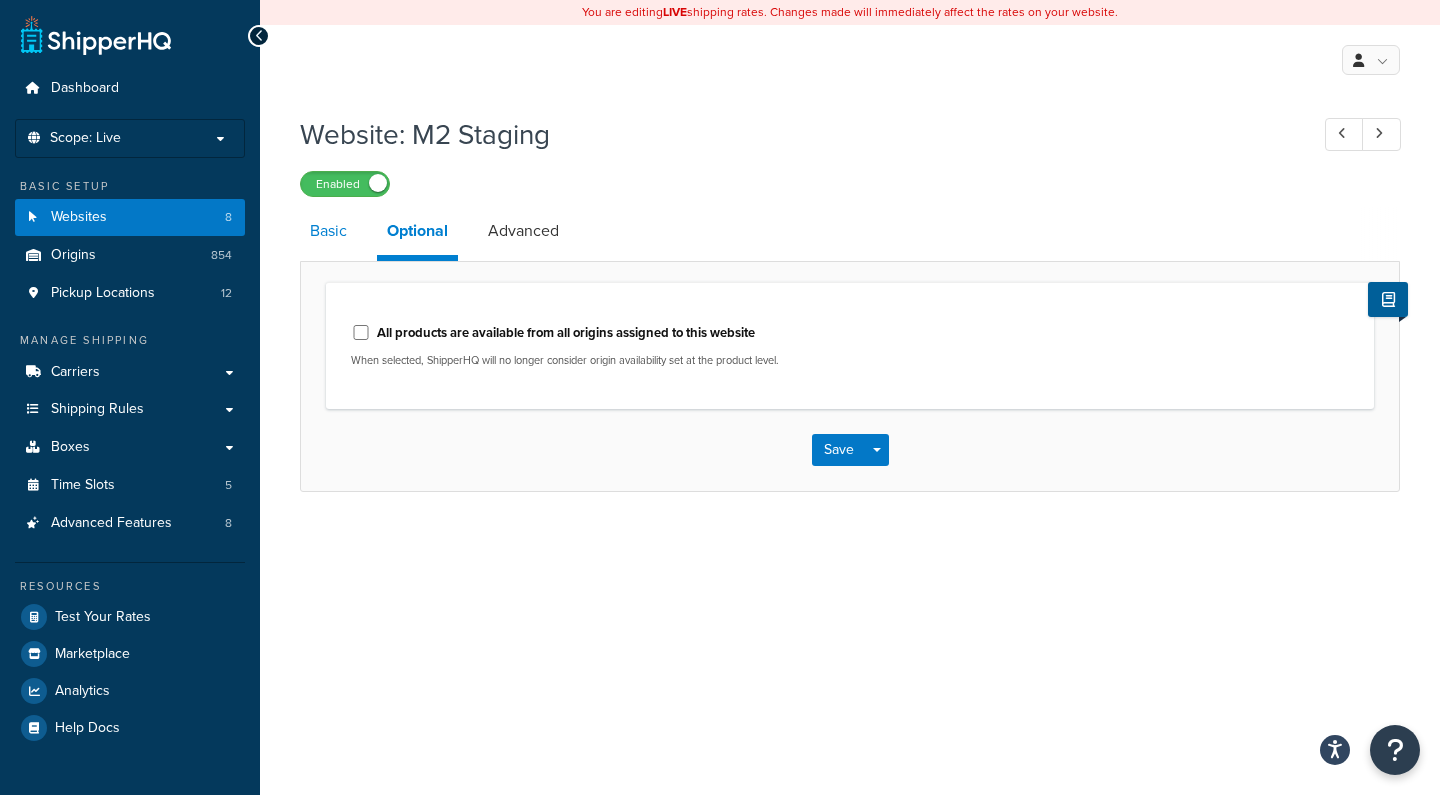 click on "Basic" at bounding box center [328, 231] 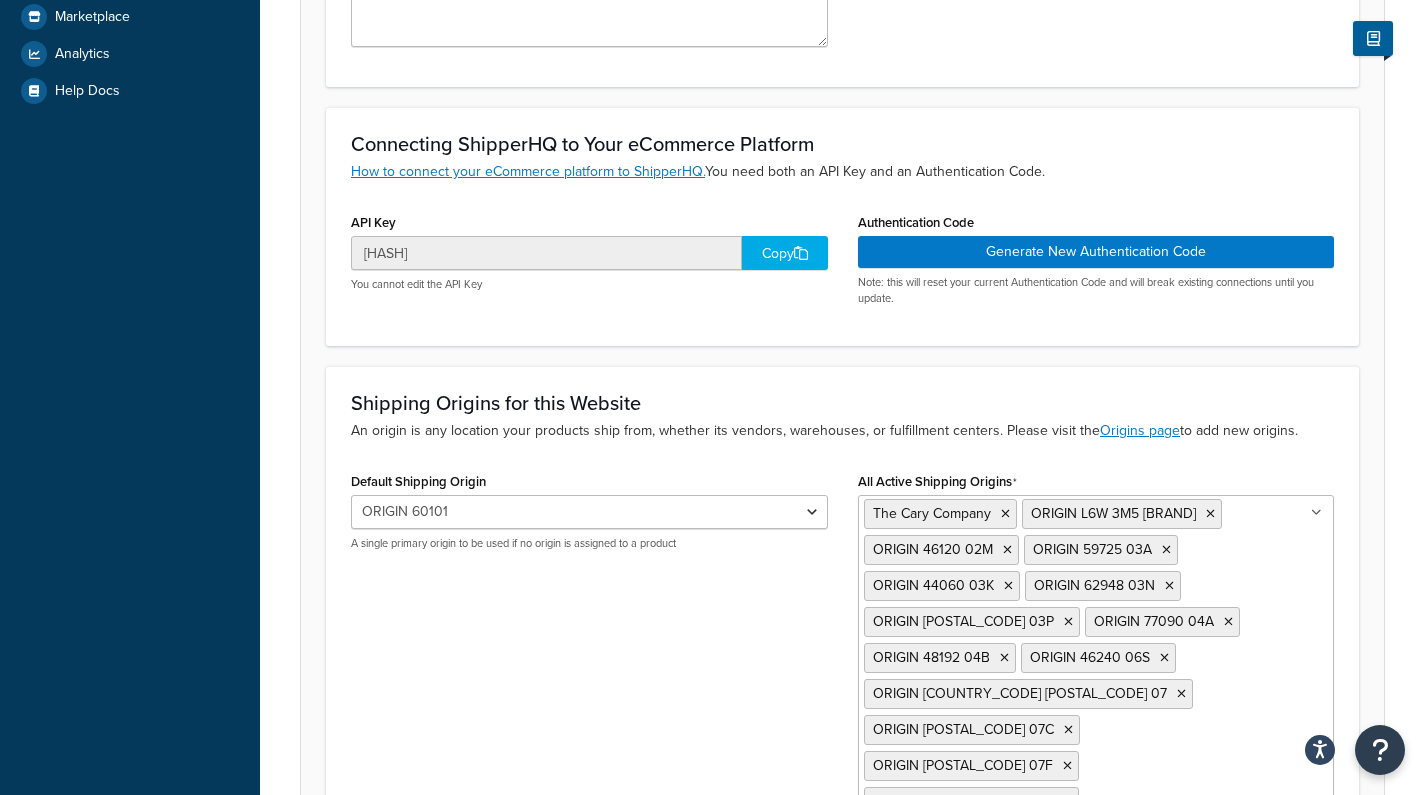 scroll, scrollTop: 639, scrollLeft: 0, axis: vertical 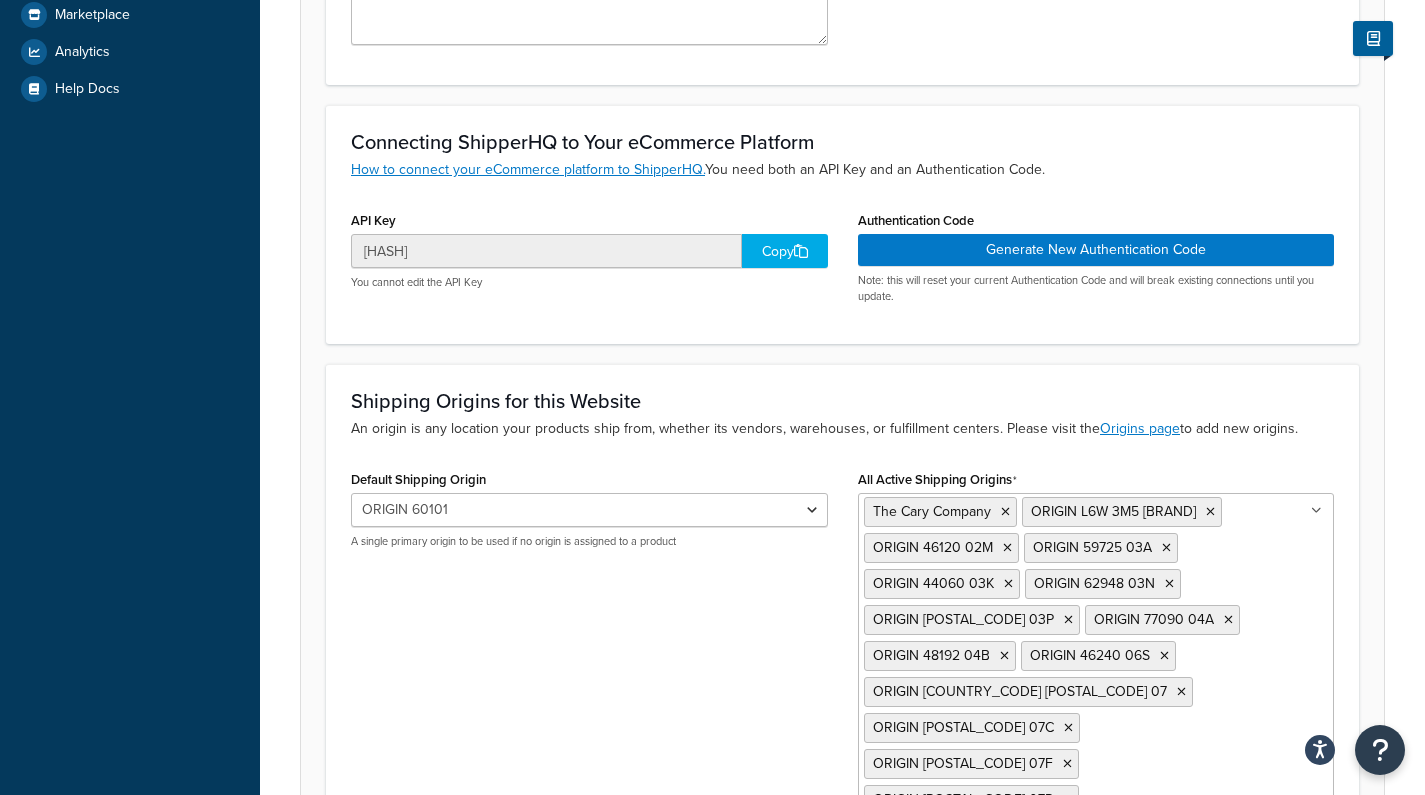 click on "Copy" at bounding box center (785, 251) 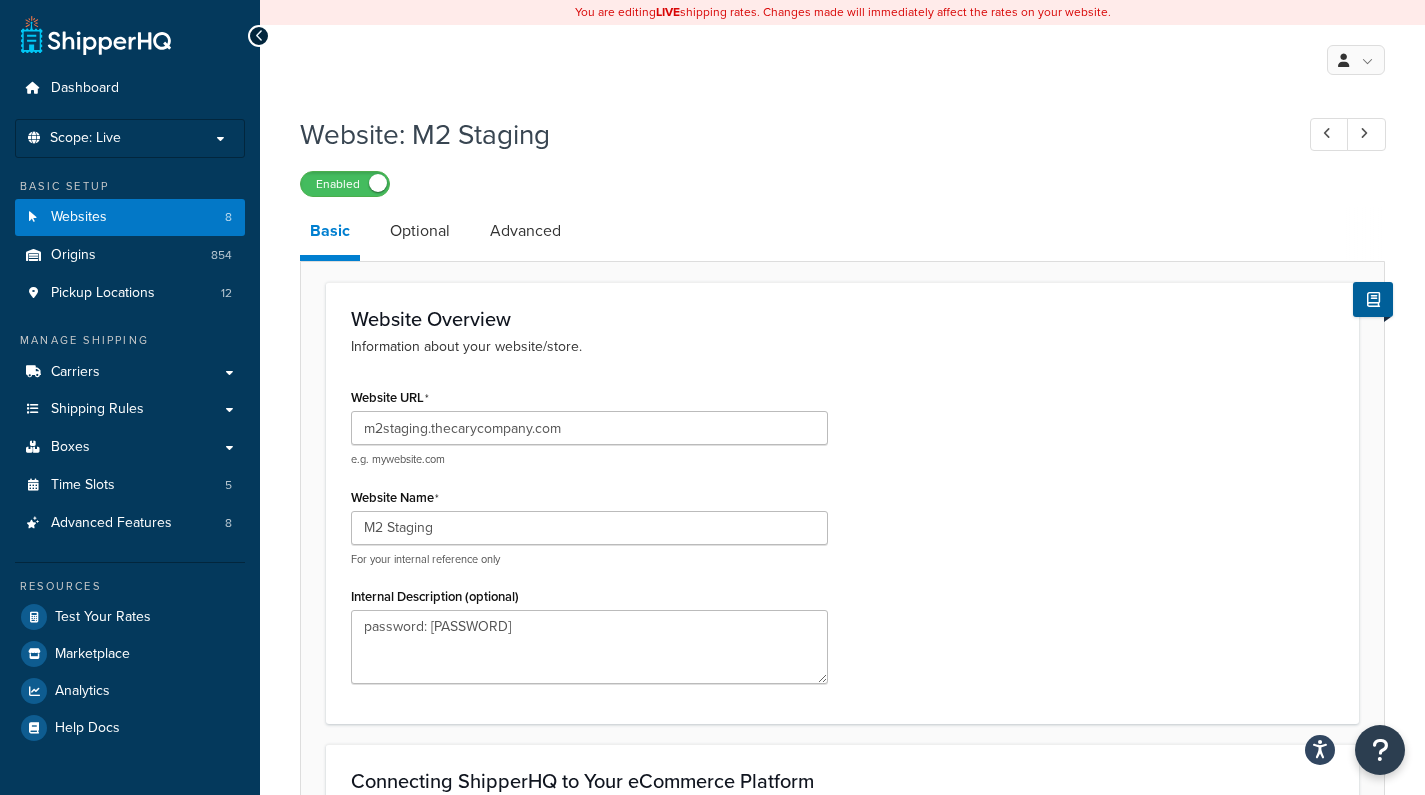scroll, scrollTop: 0, scrollLeft: 0, axis: both 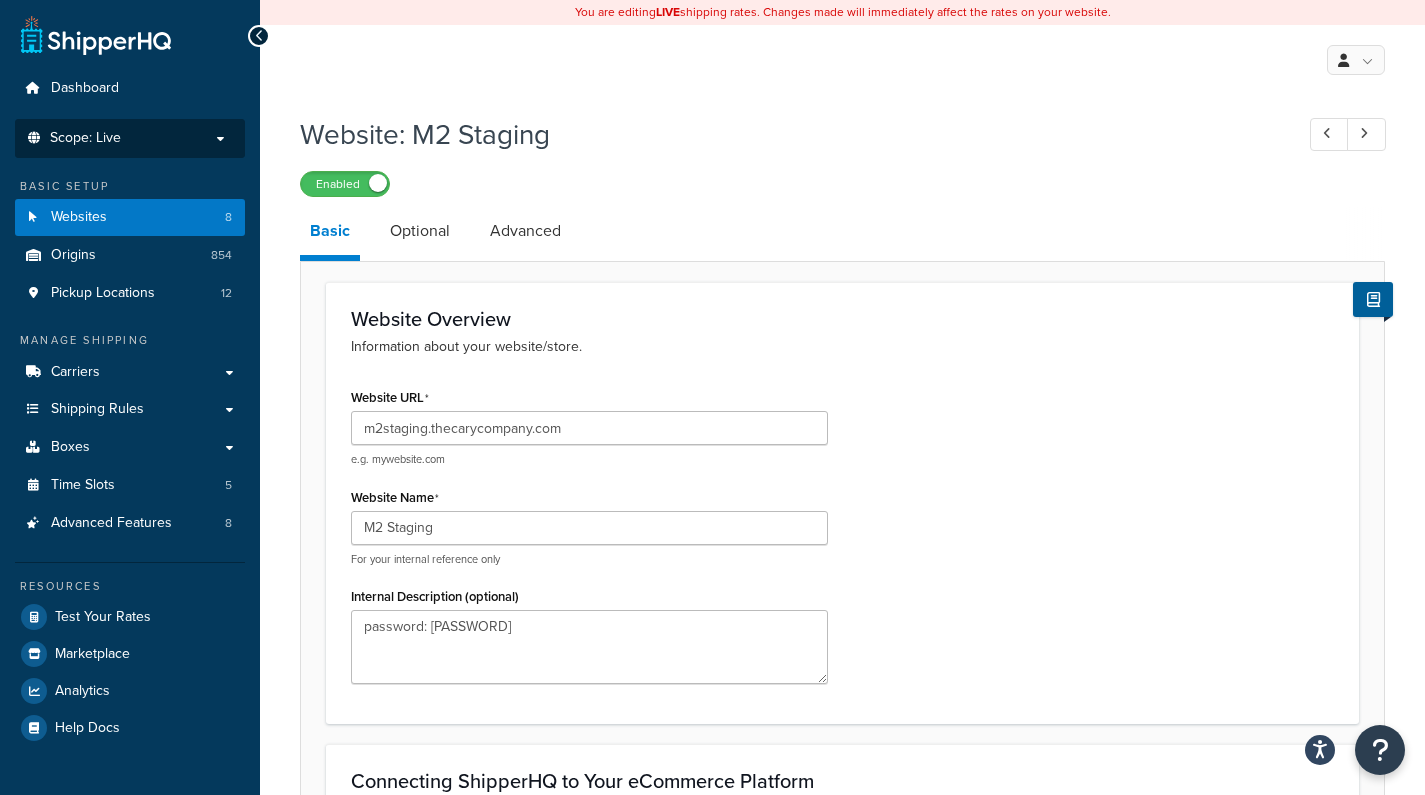 click on "Scope:   Live" at bounding box center (130, 138) 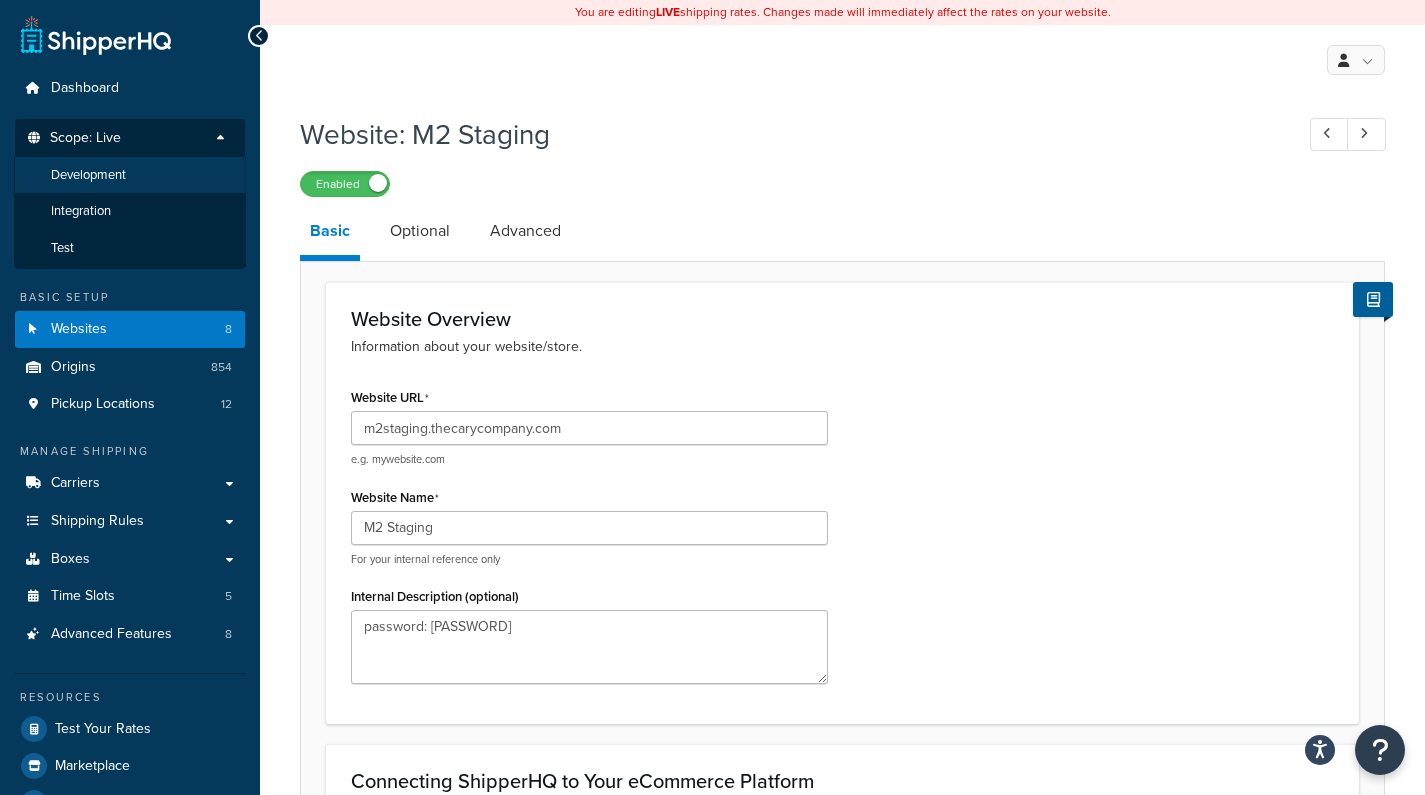 click on "Development" at bounding box center [130, 175] 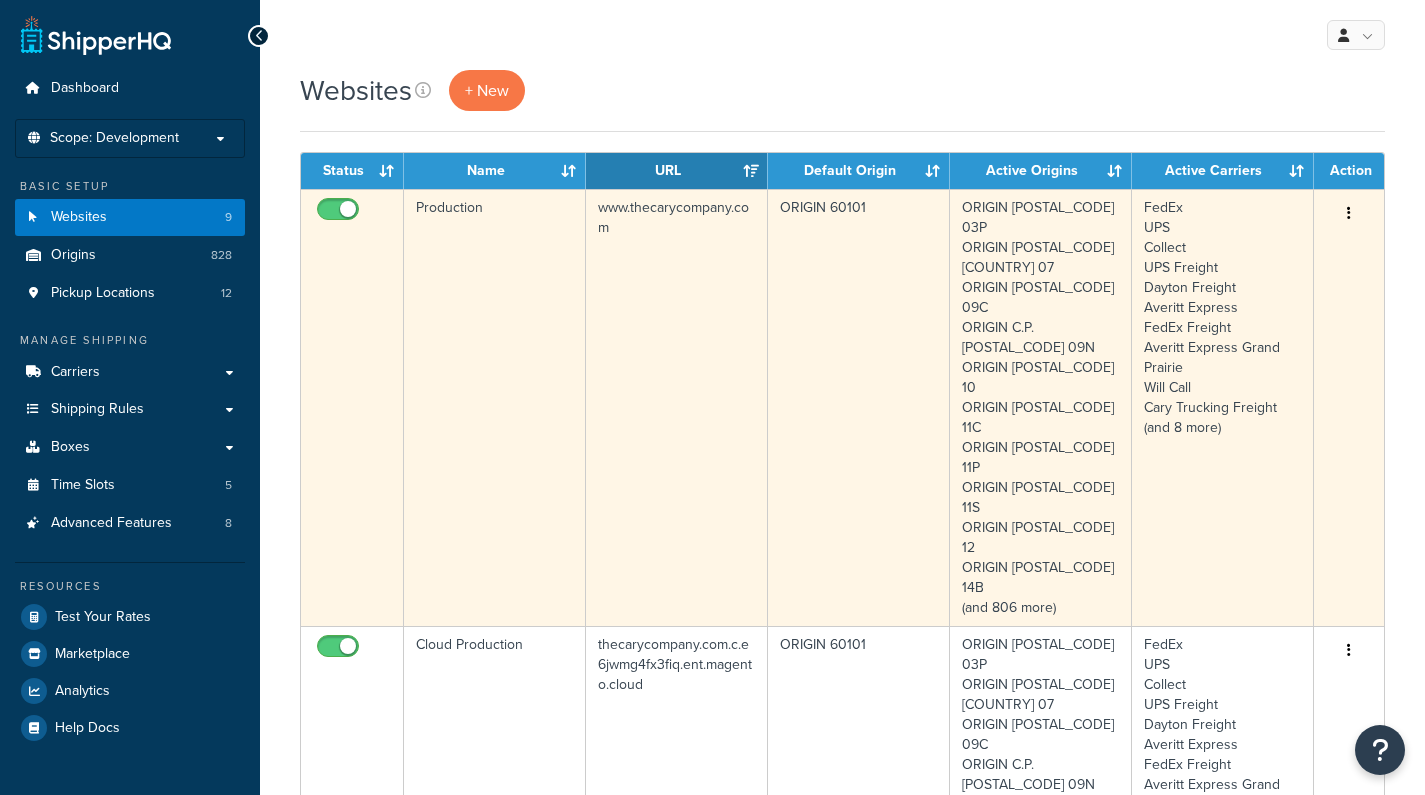scroll, scrollTop: 0, scrollLeft: 0, axis: both 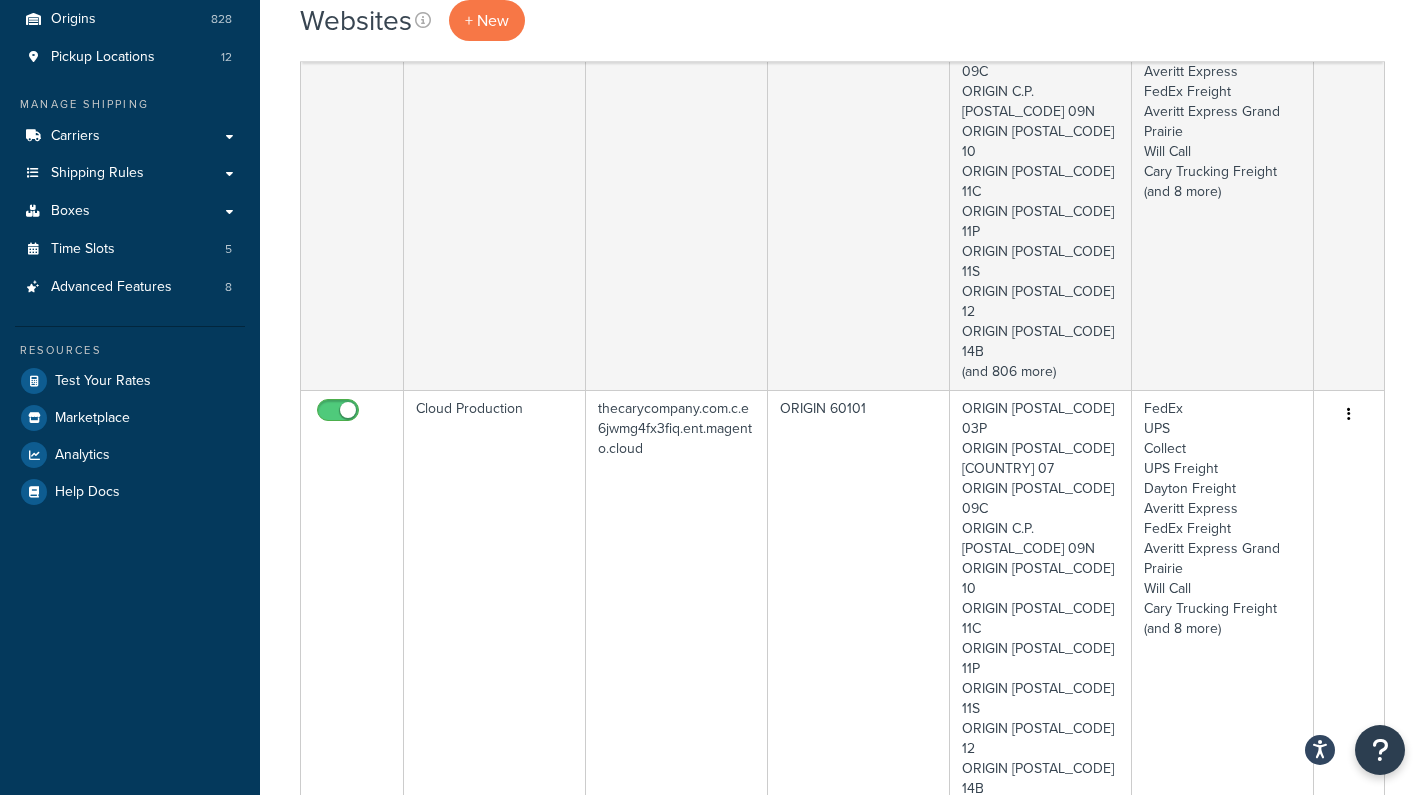 click on "M2 Staging" at bounding box center (495, 171) 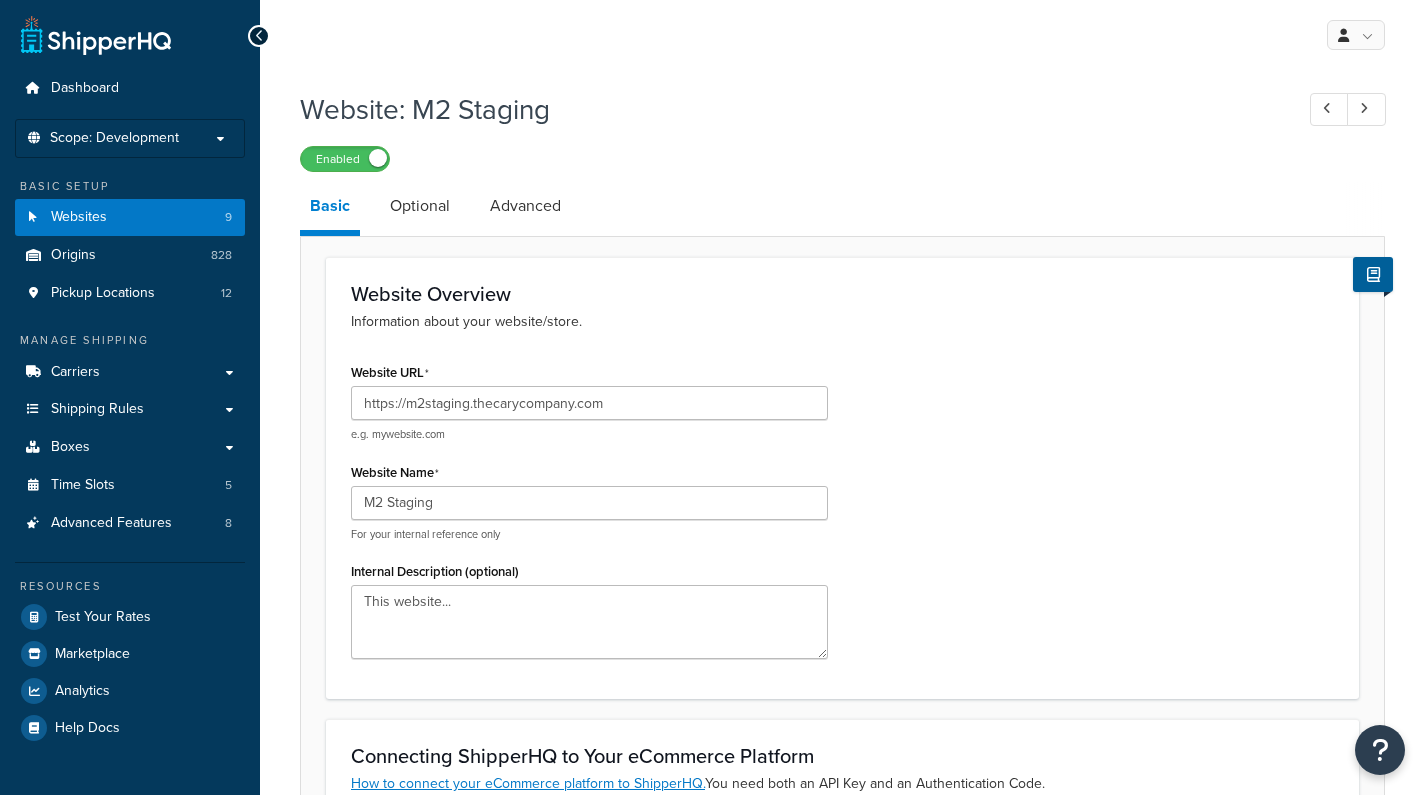 scroll, scrollTop: 0, scrollLeft: 0, axis: both 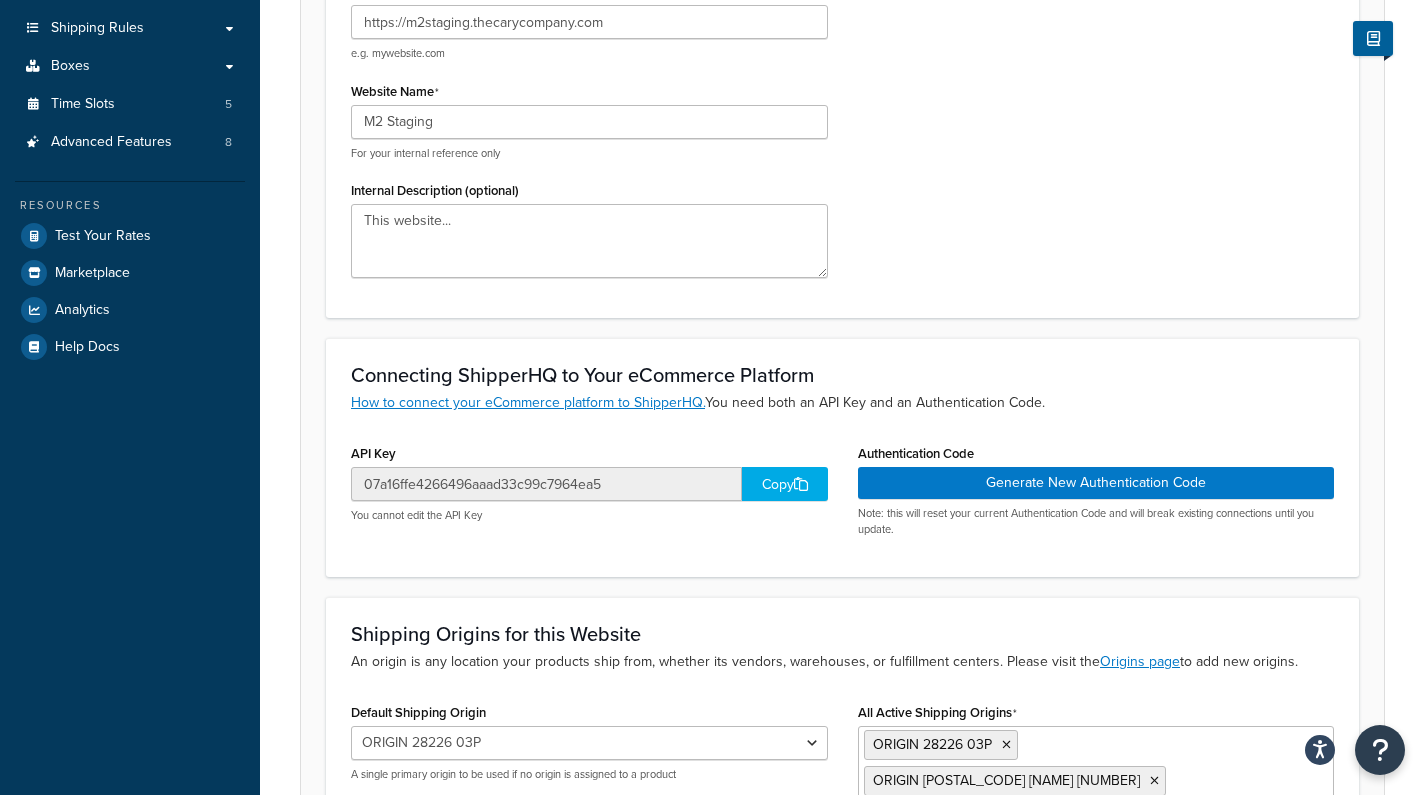 click on "Copy" at bounding box center [785, 484] 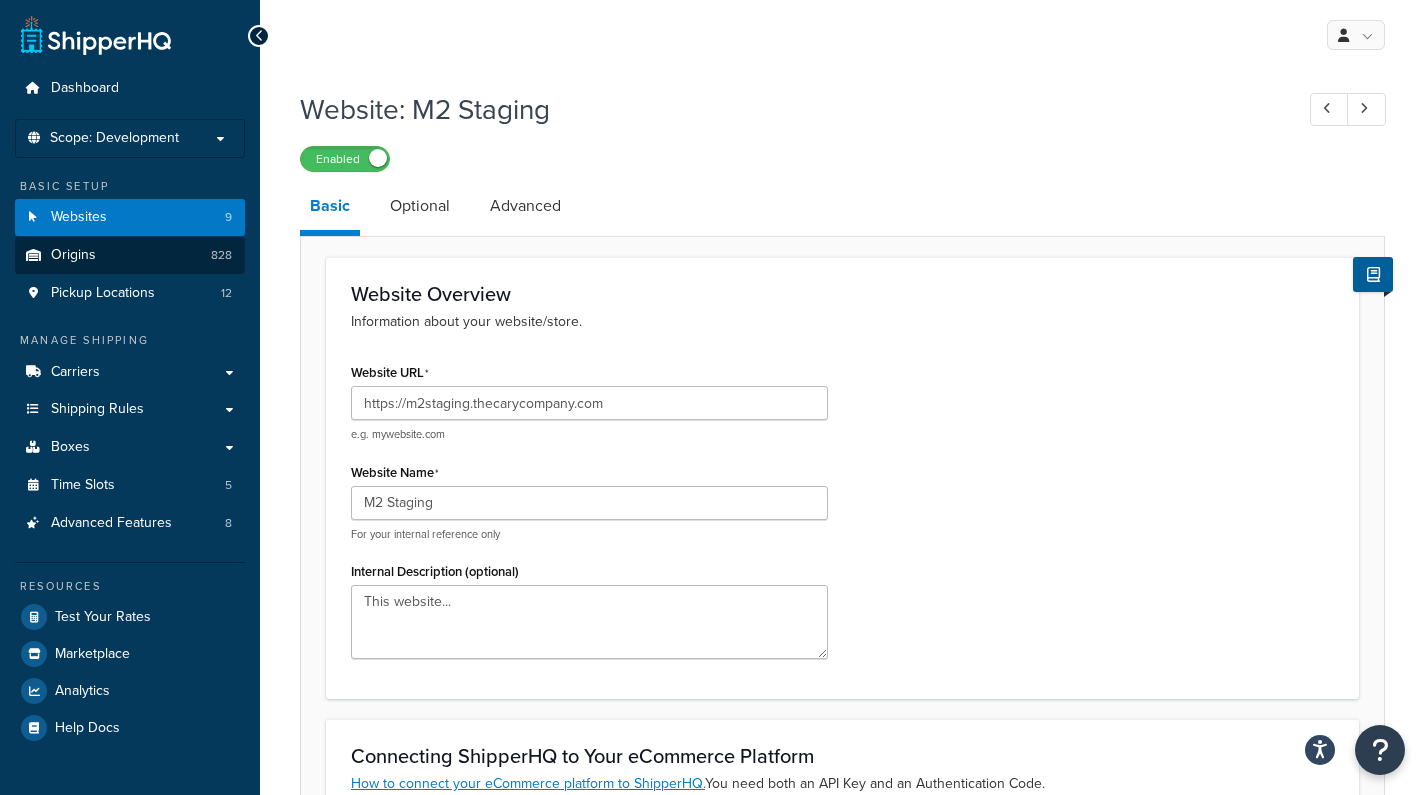 scroll, scrollTop: 0, scrollLeft: 0, axis: both 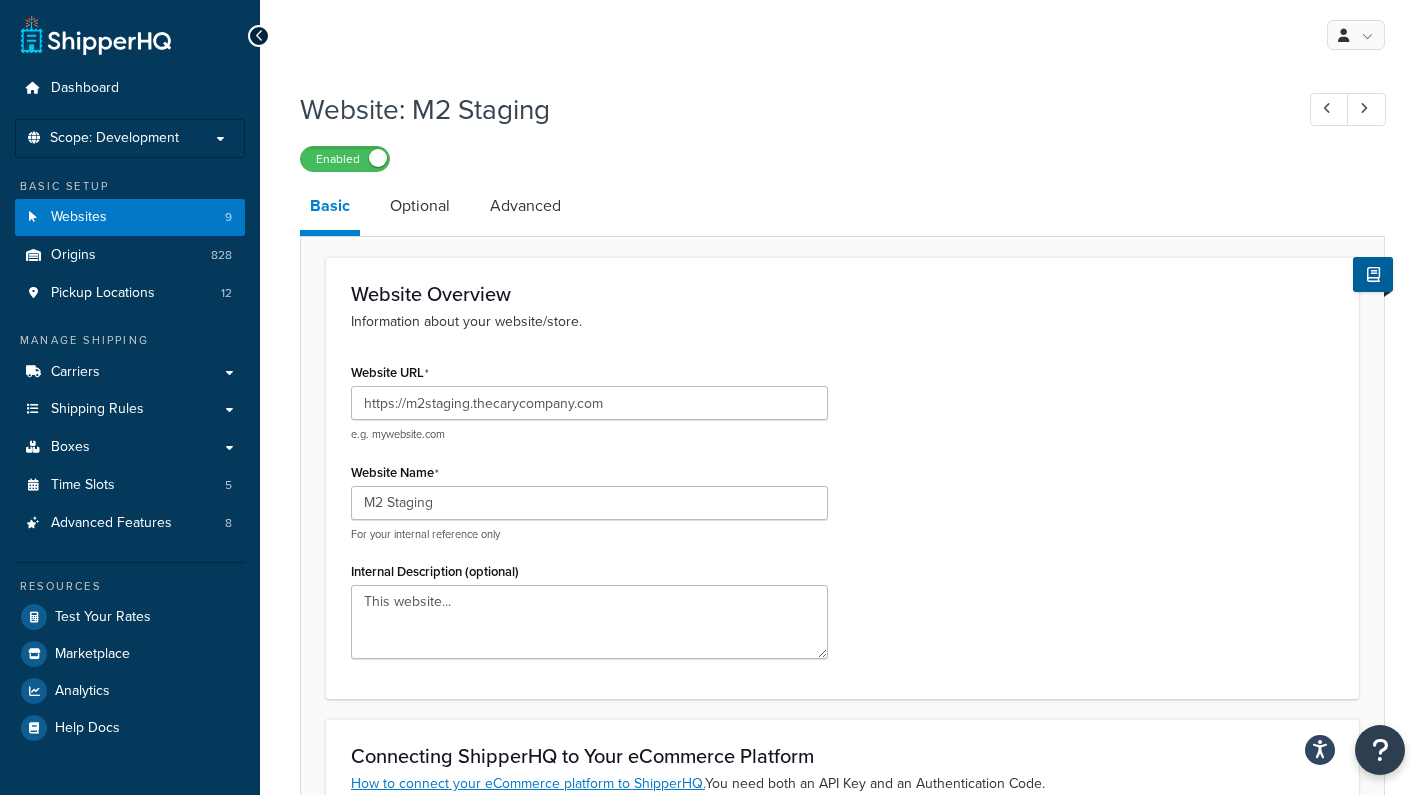 click on "Websites 9" at bounding box center [130, 217] 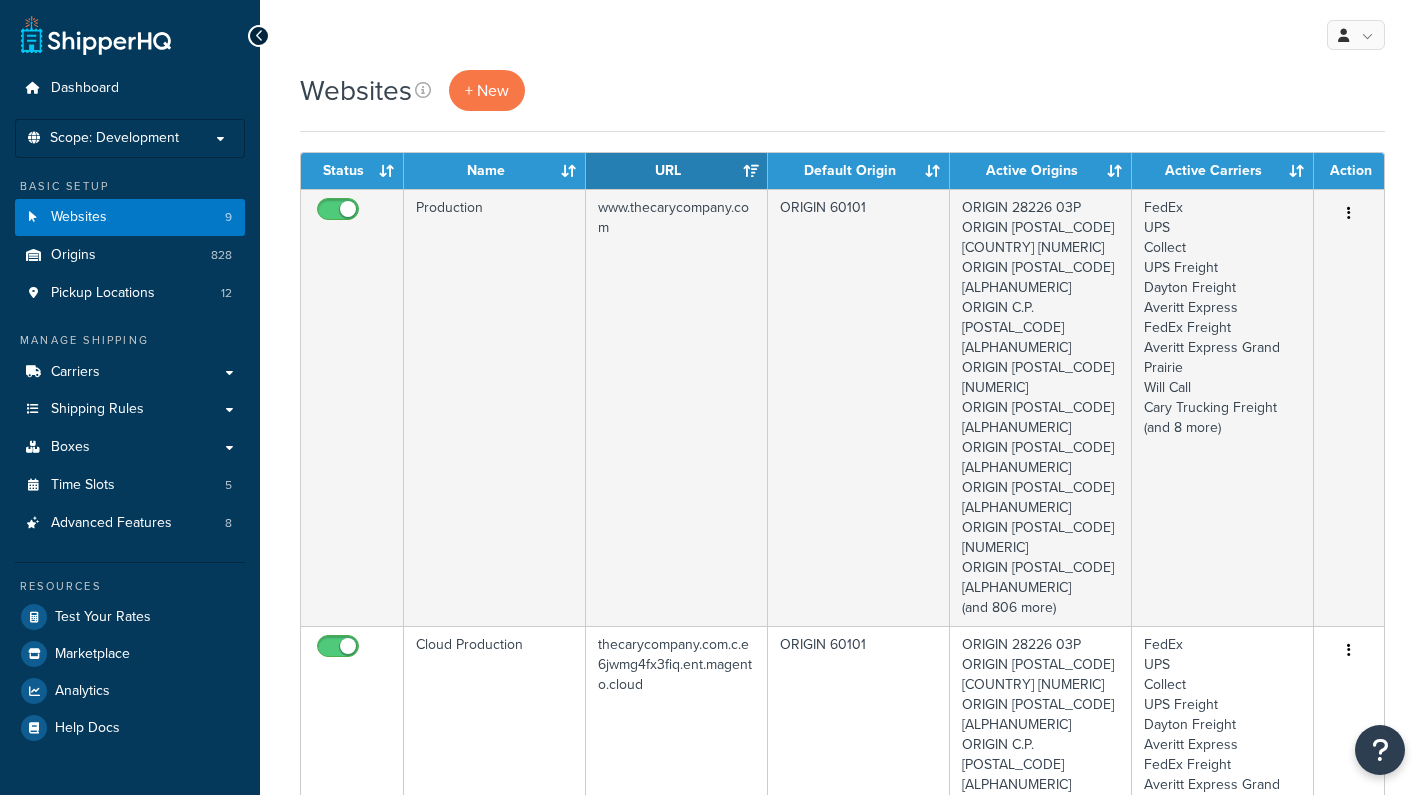 scroll, scrollTop: 0, scrollLeft: 0, axis: both 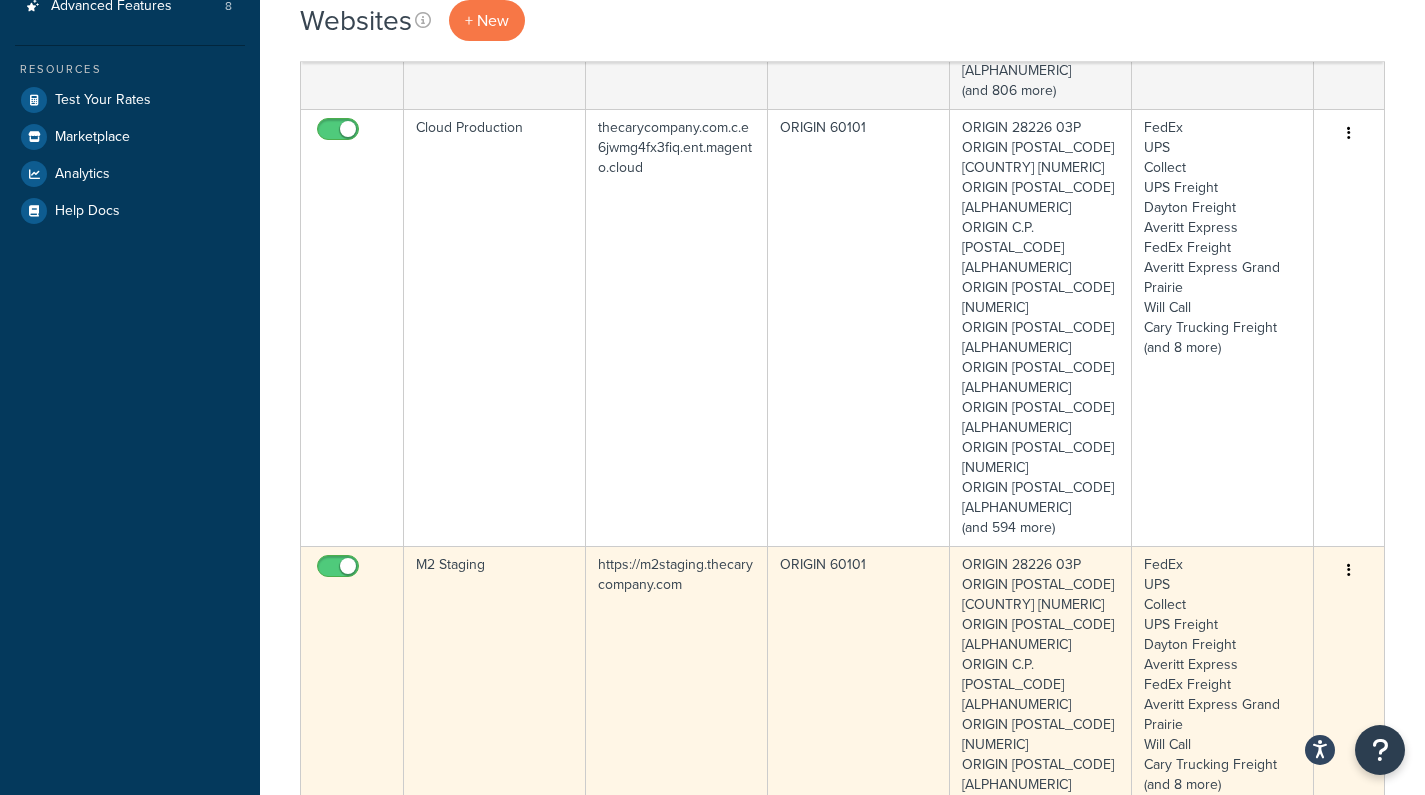 click on "https://m2staging.thecarycompany.com" at bounding box center (677, -110) 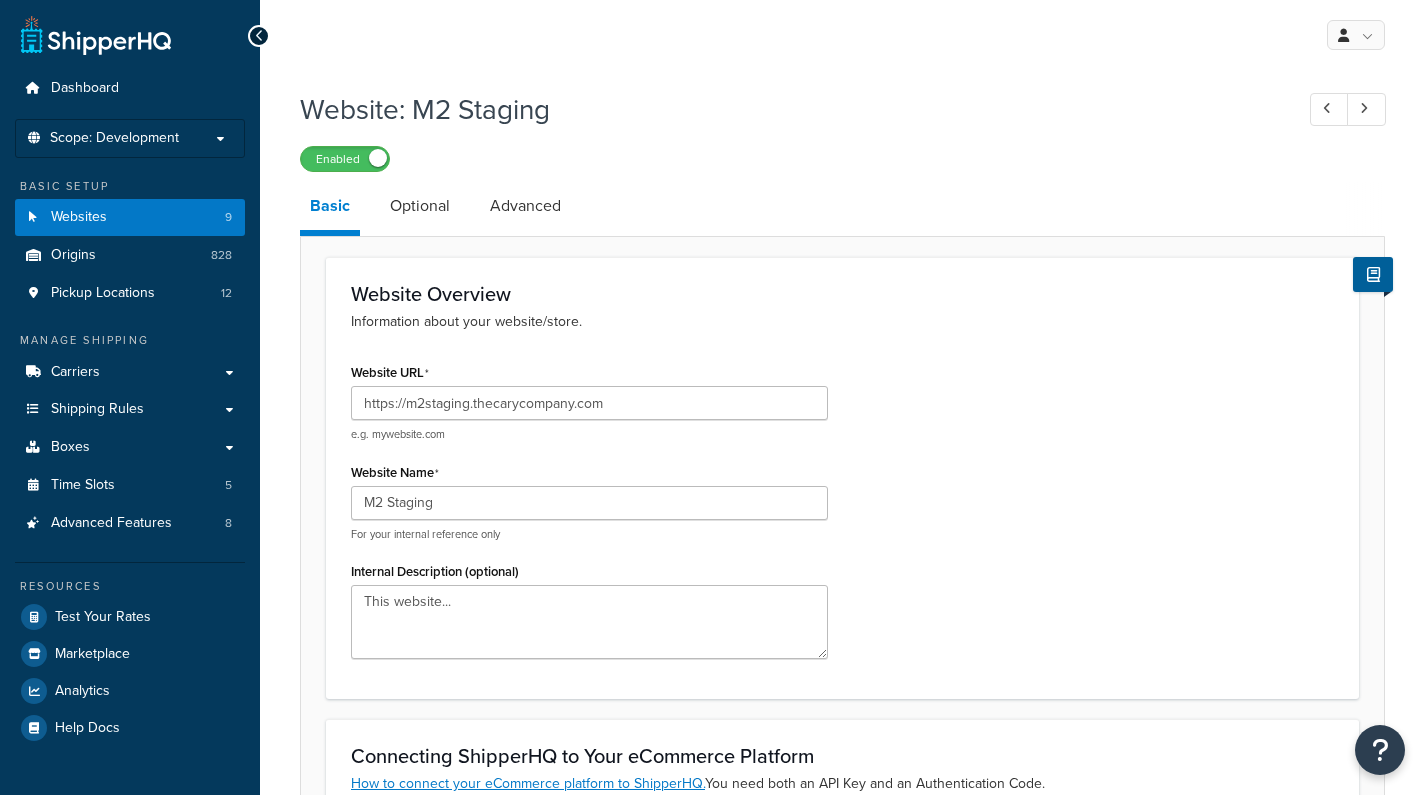 scroll, scrollTop: 0, scrollLeft: 0, axis: both 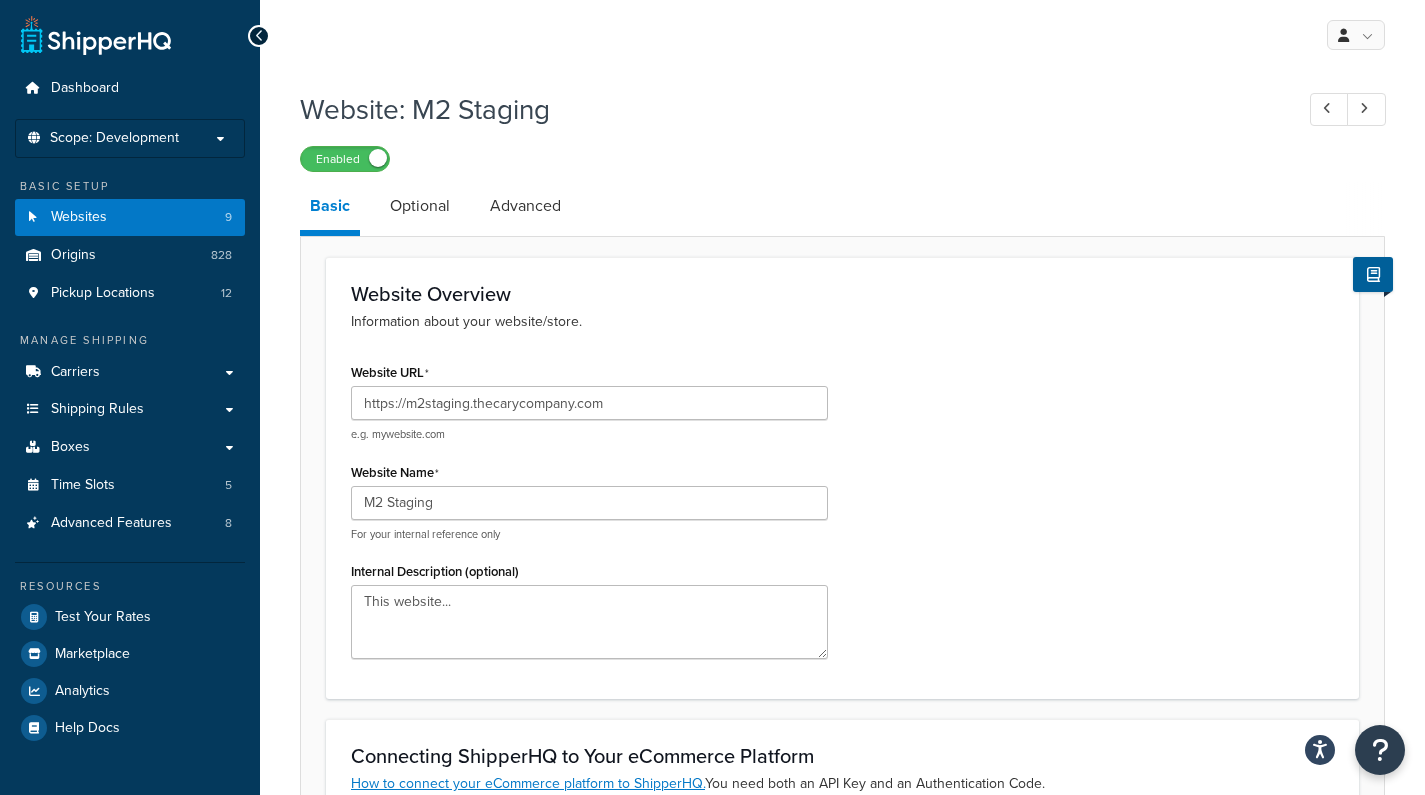 click on "Website URL   https://m2staging.thecarycompany.com e.g. mywebsite.com Website Name   M2 Staging For your internal reference only Internal Description (optional)   This website..." at bounding box center (842, 516) 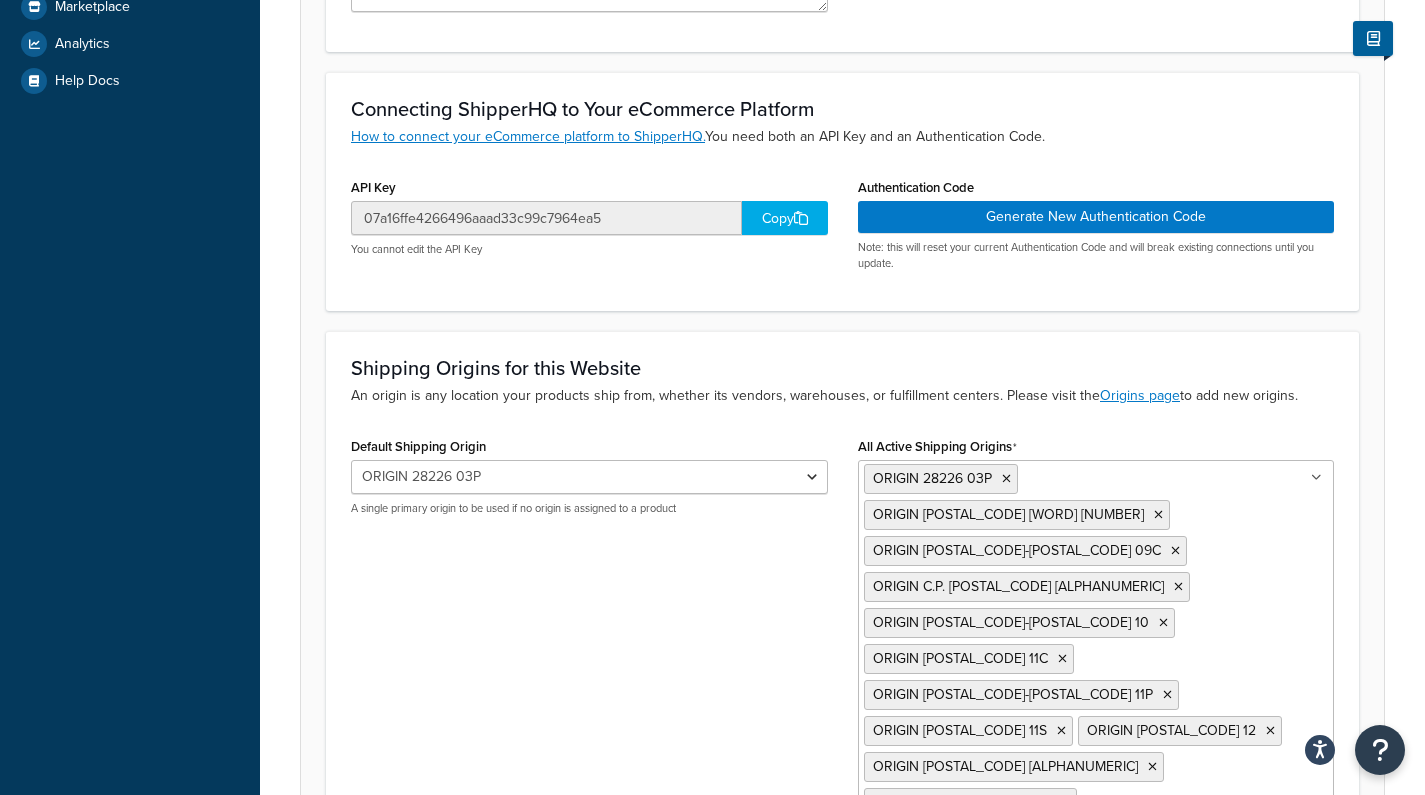 scroll, scrollTop: 690, scrollLeft: 0, axis: vertical 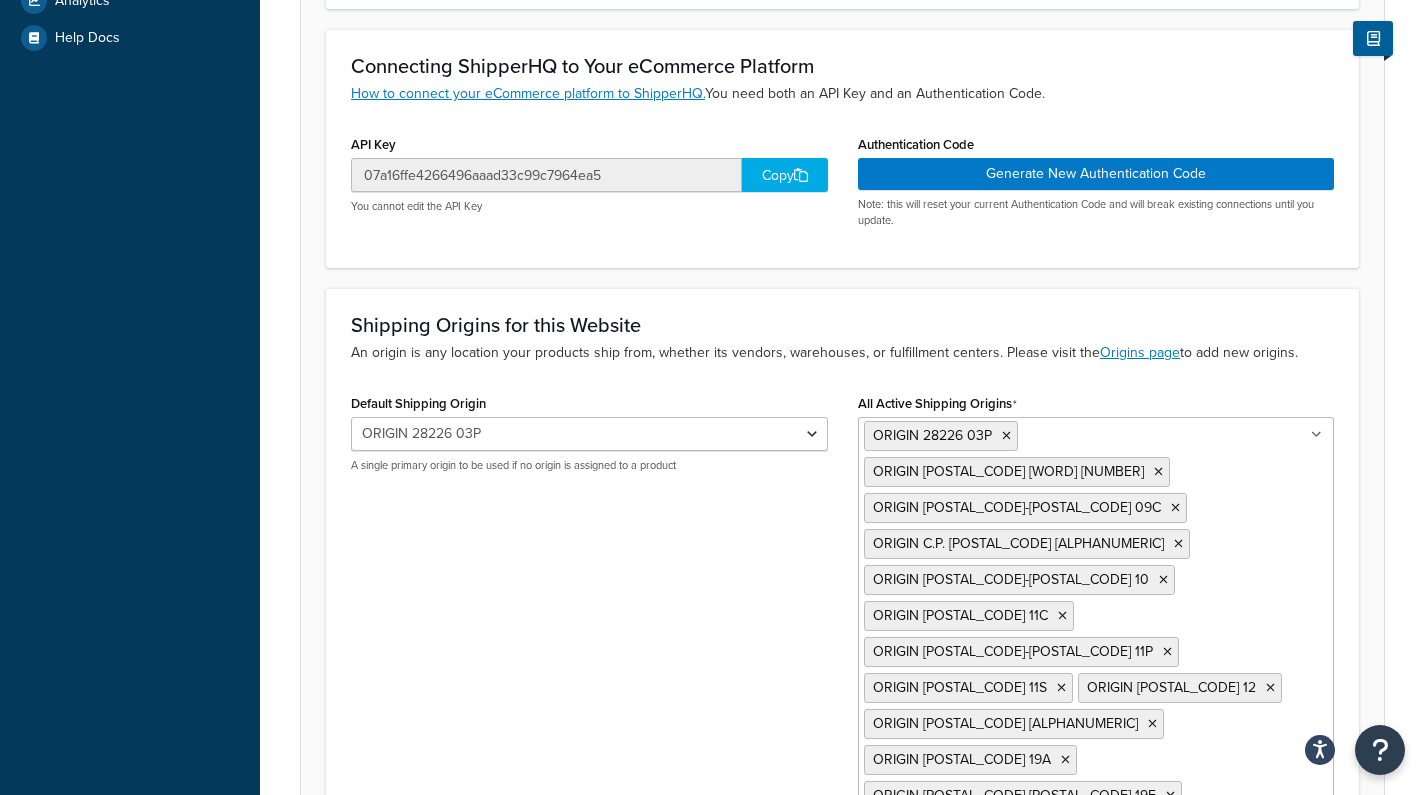 click on "Copy" at bounding box center (785, 175) 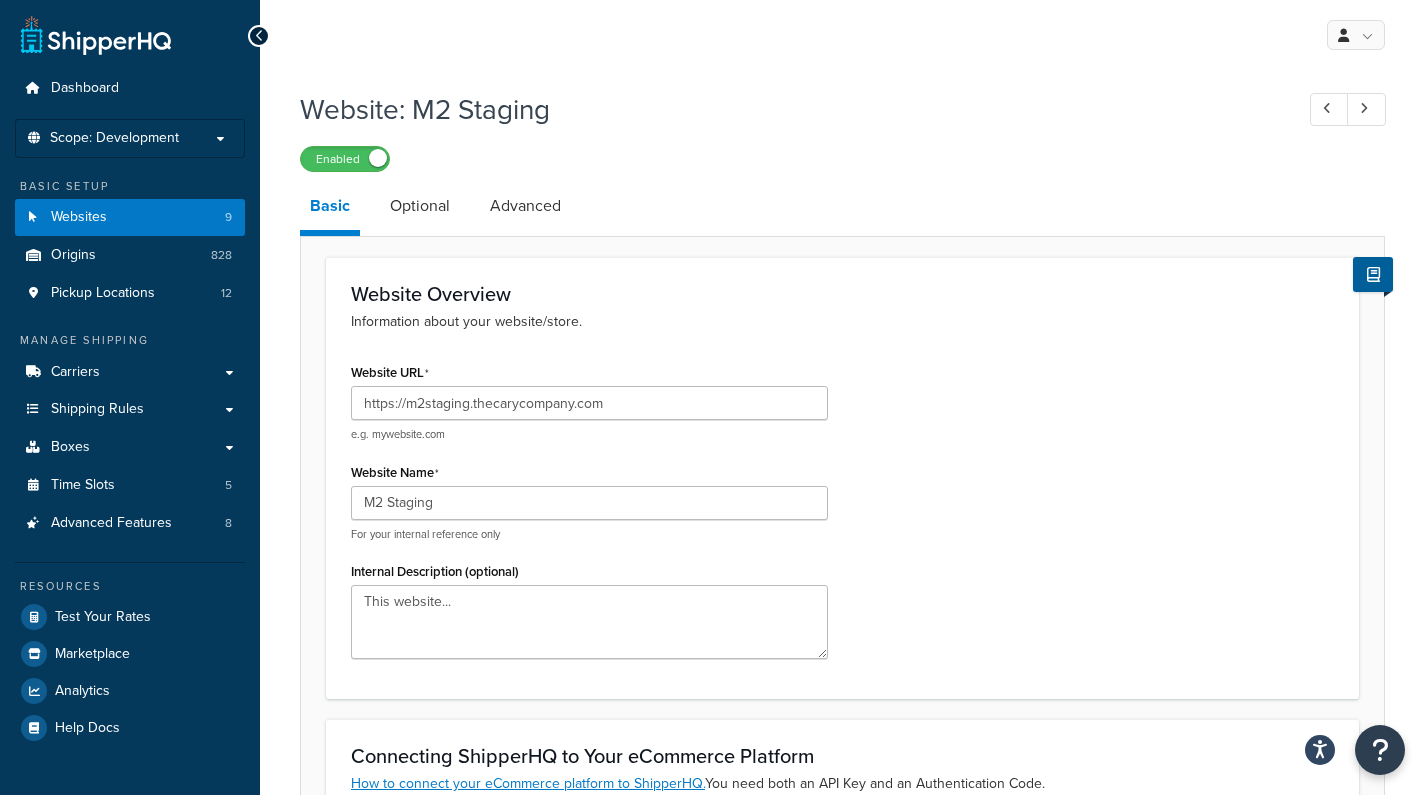 scroll, scrollTop: 0, scrollLeft: 0, axis: both 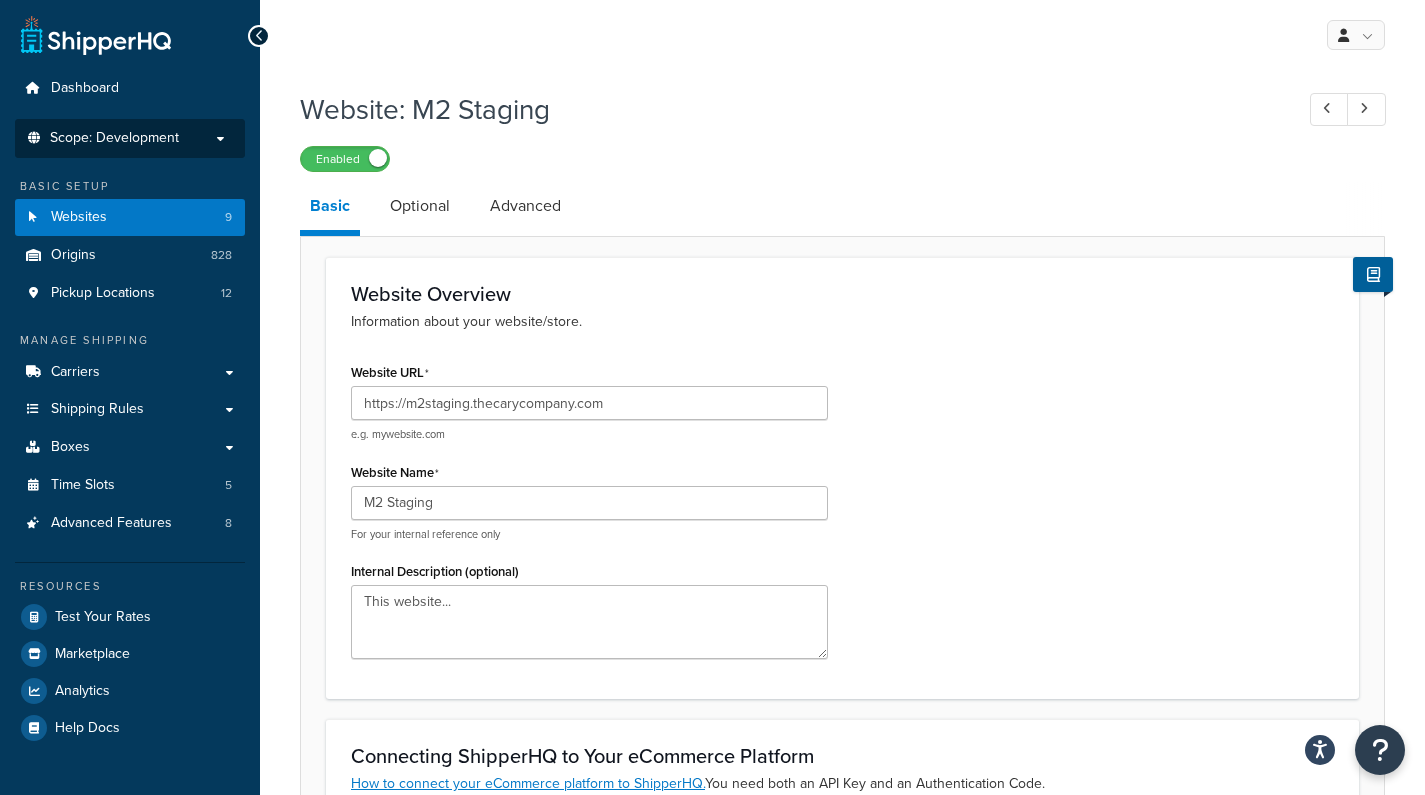 click on "Scope:   Development" at bounding box center [114, 138] 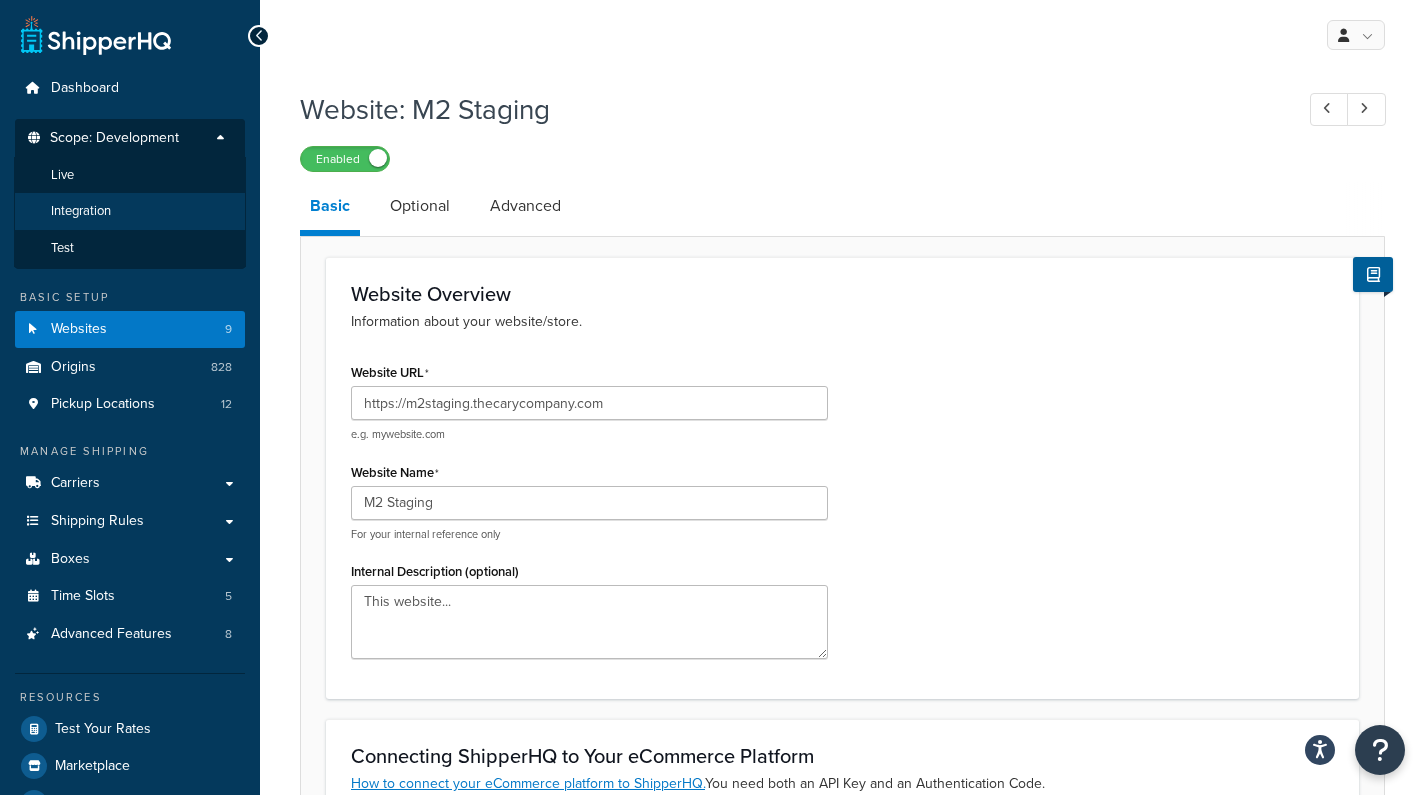click on "Integration" at bounding box center [130, 211] 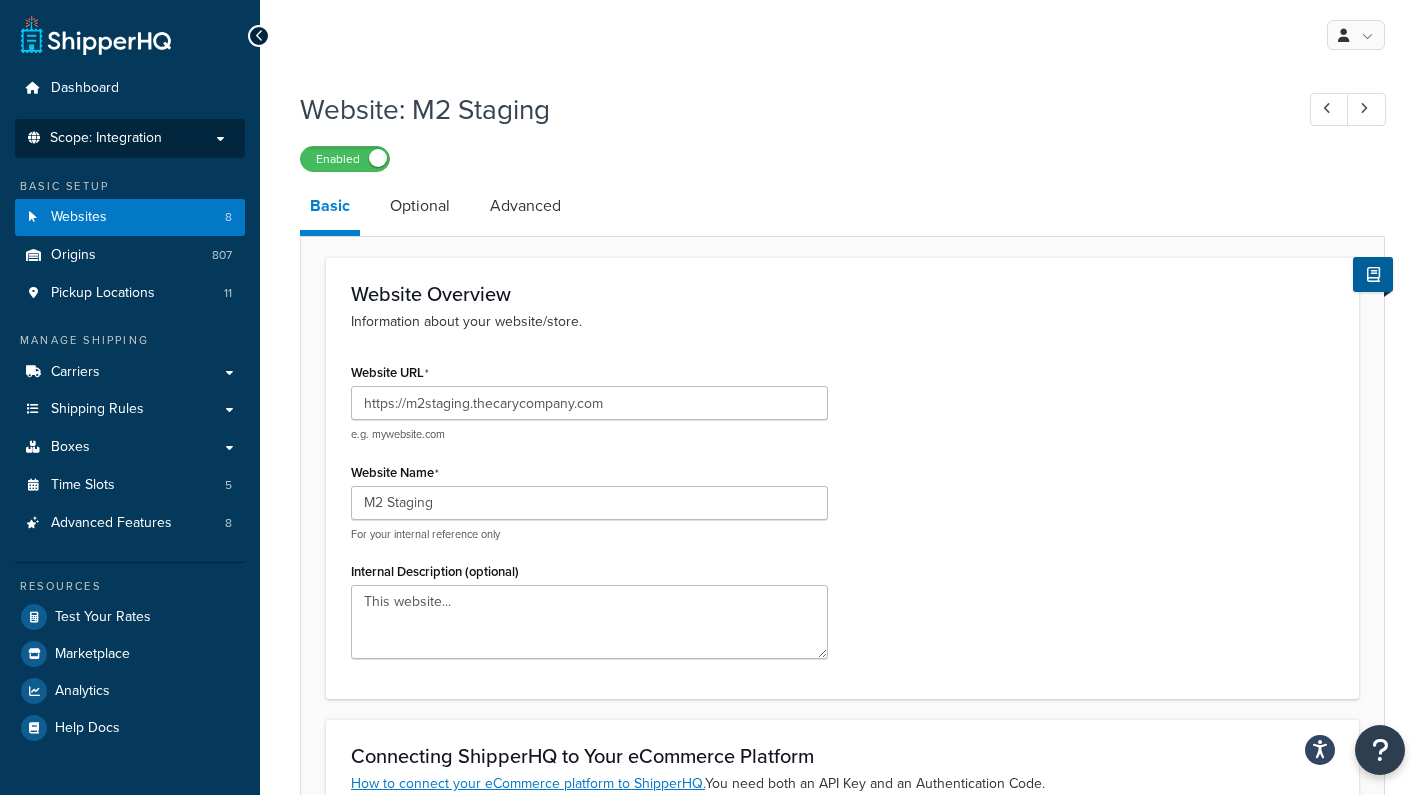 click on "Scope:   Integration" at bounding box center (130, 138) 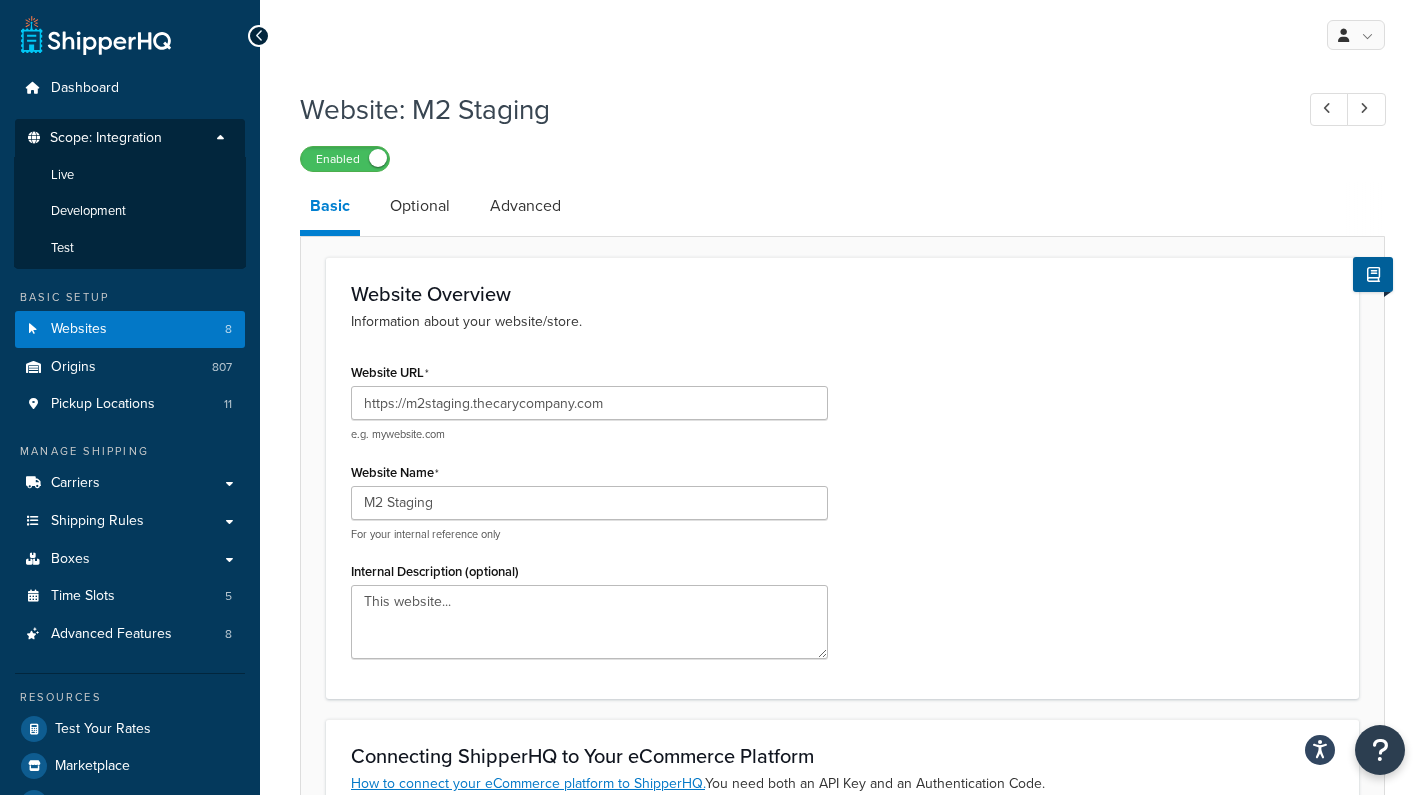 click on "Scope:   Integration" at bounding box center (106, 138) 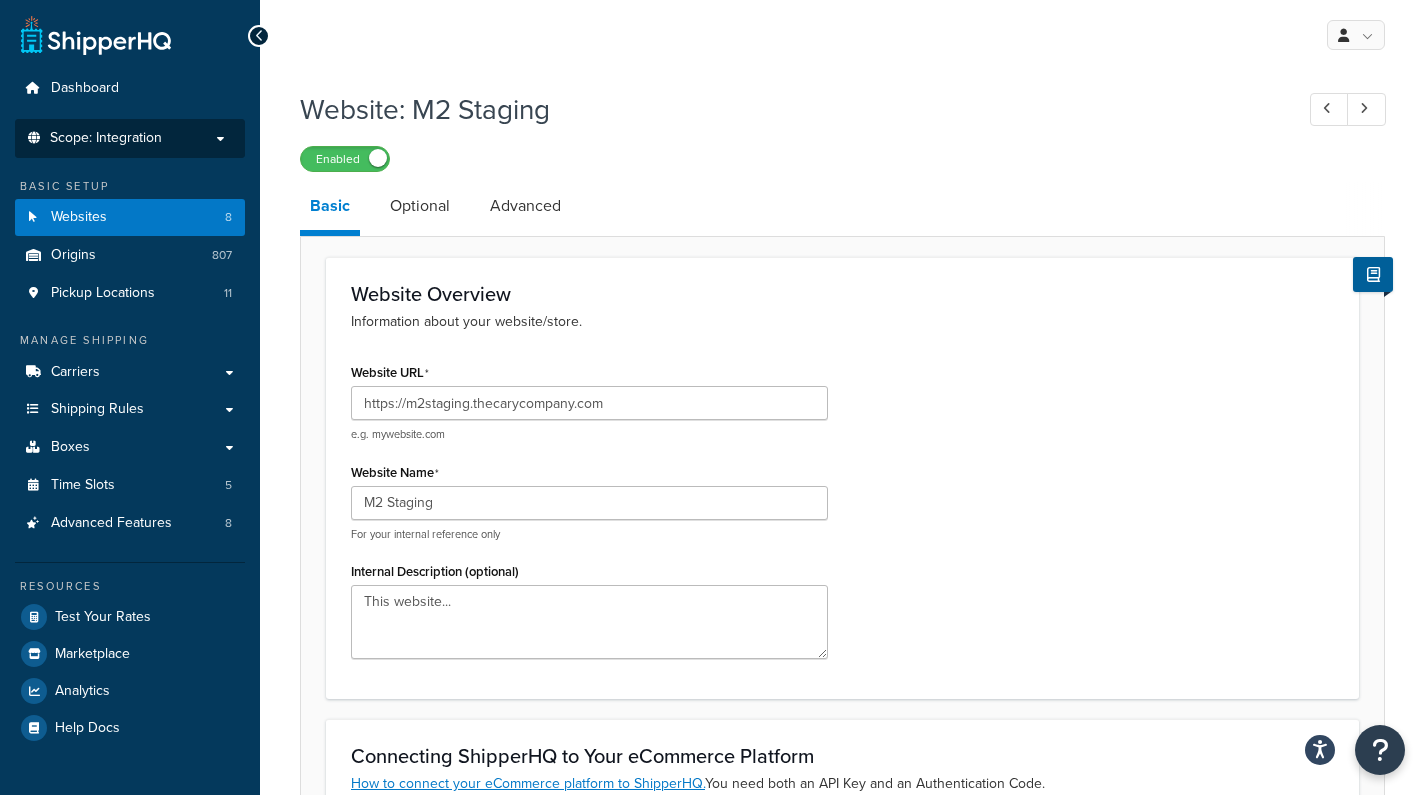 click on "Scope:   Integration" at bounding box center [106, 138] 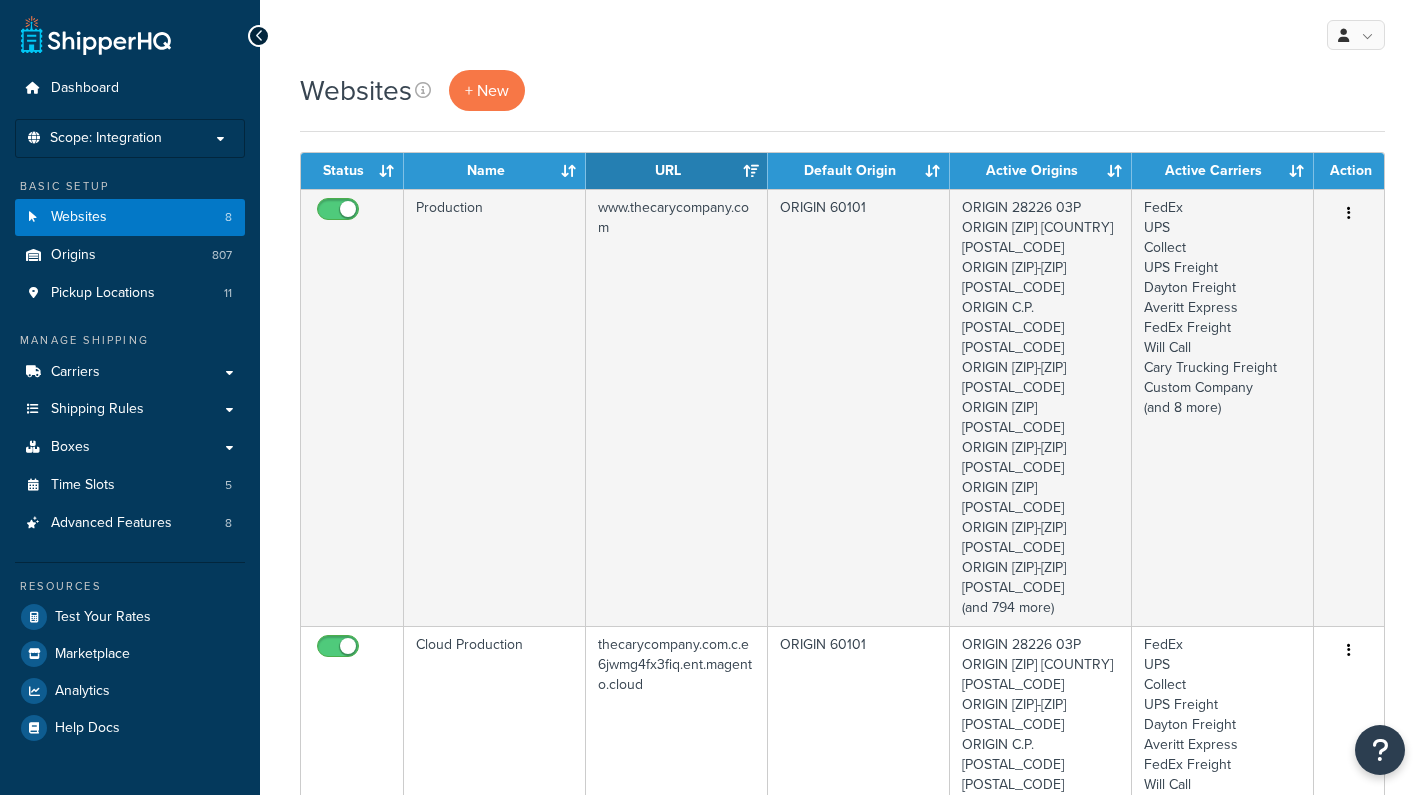 scroll, scrollTop: 0, scrollLeft: 0, axis: both 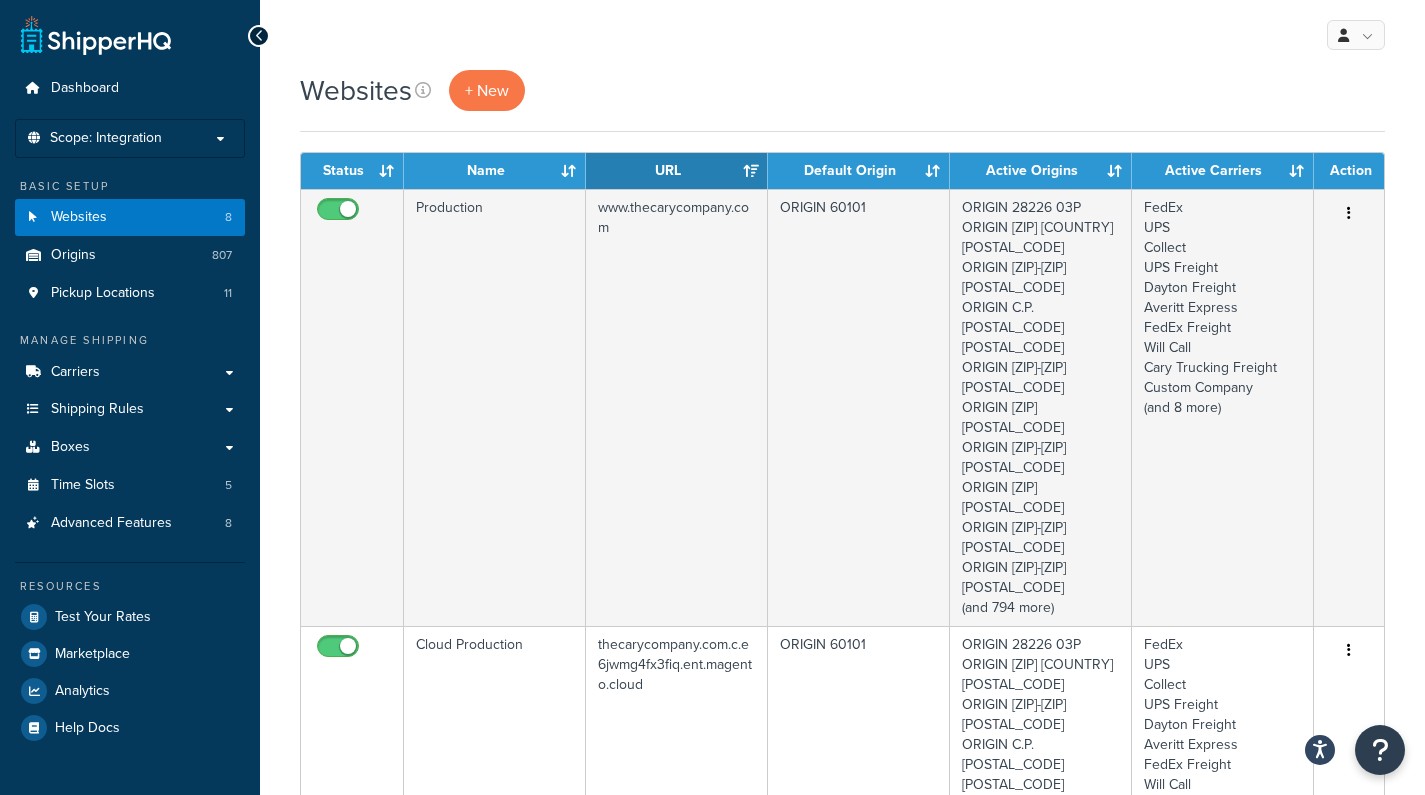 click on "Scope: Integration" at bounding box center [130, 138] 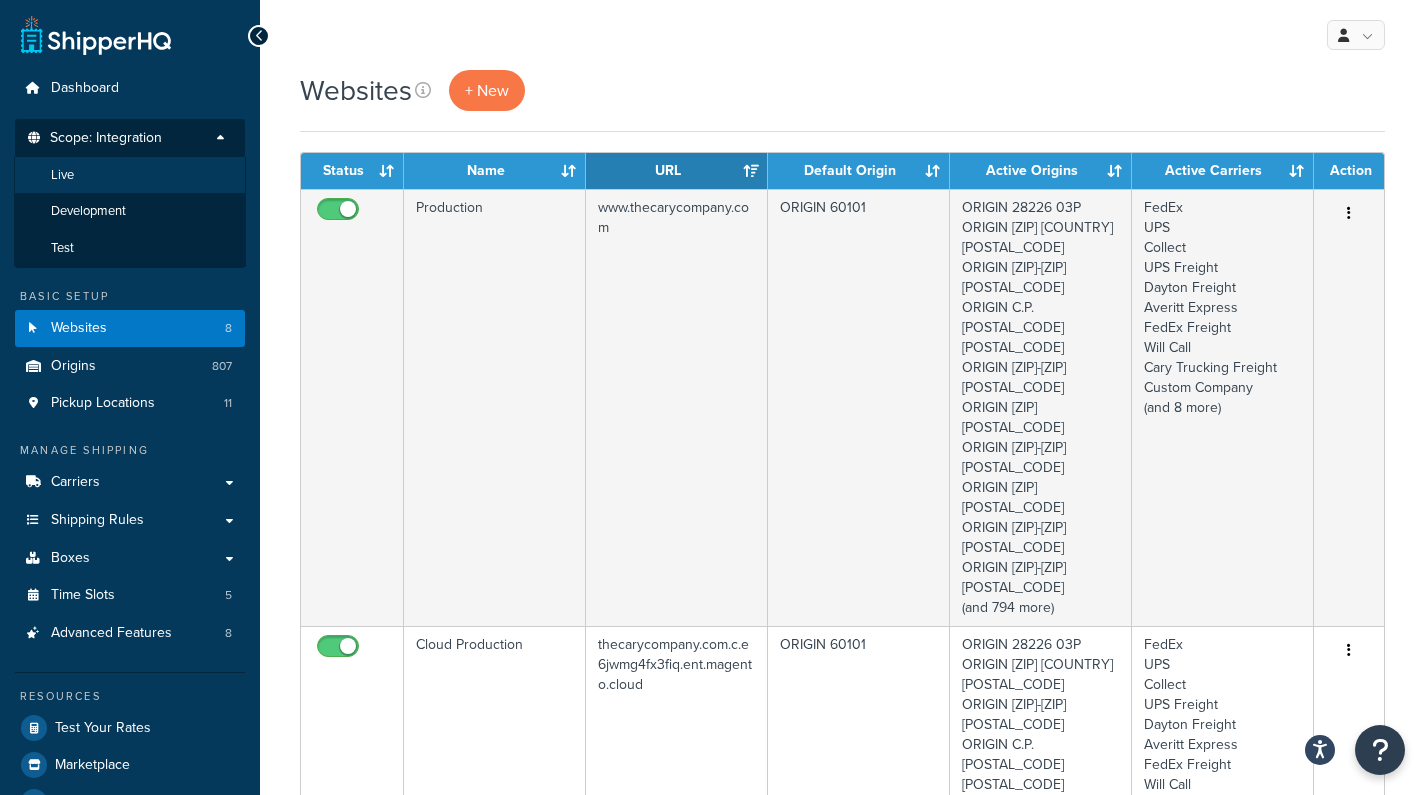 click on "Live" at bounding box center (130, 175) 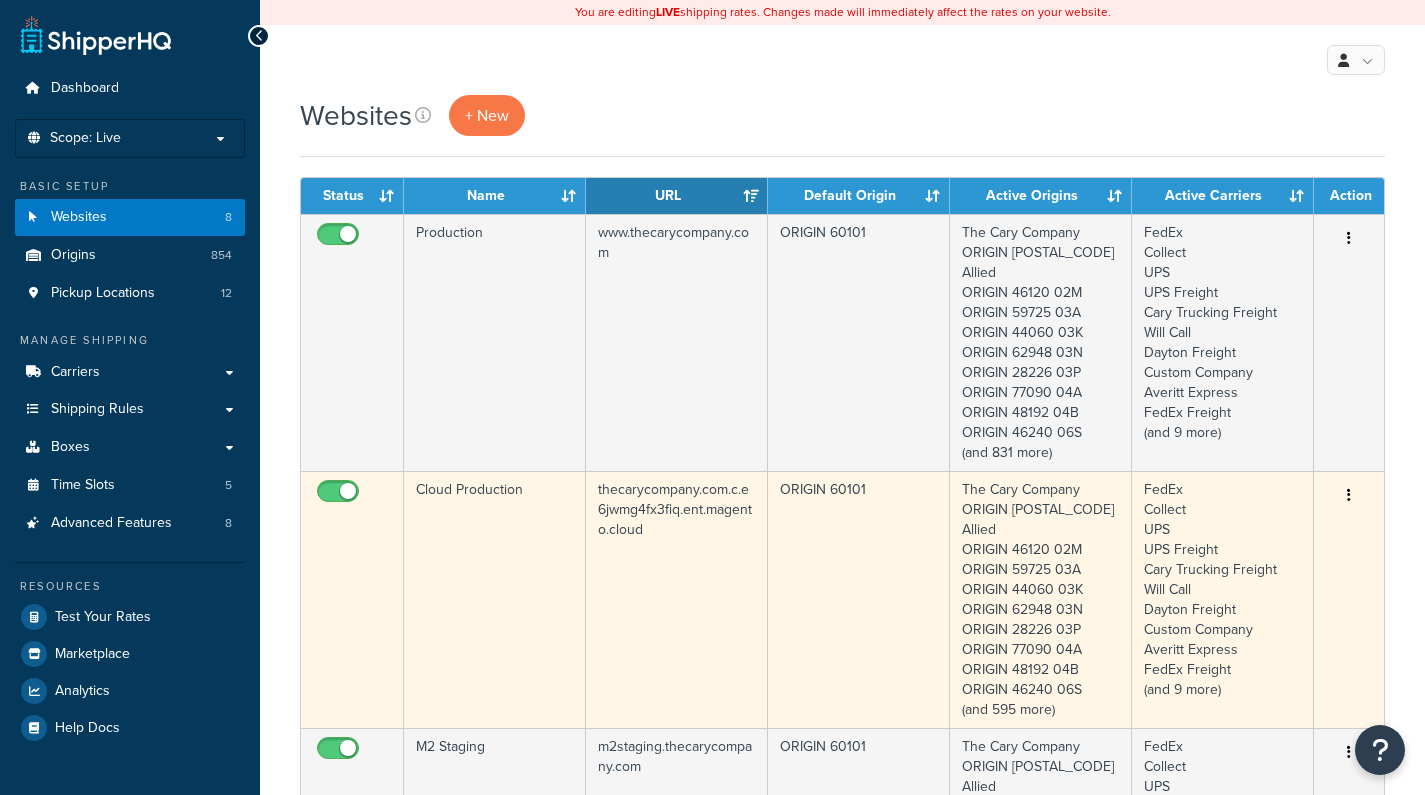 scroll, scrollTop: 0, scrollLeft: 0, axis: both 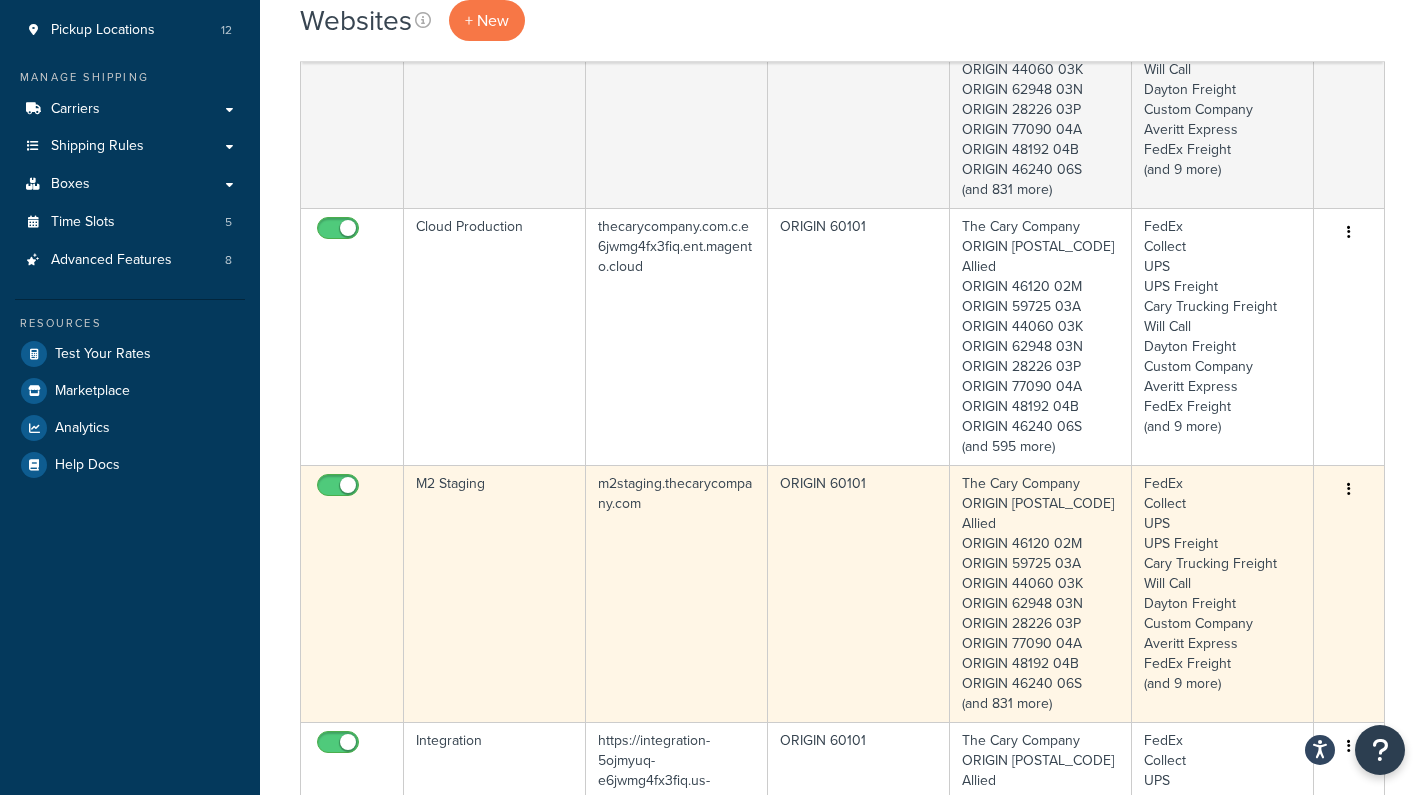 click on "m2staging.thecarycompany.com" at bounding box center [677, 79] 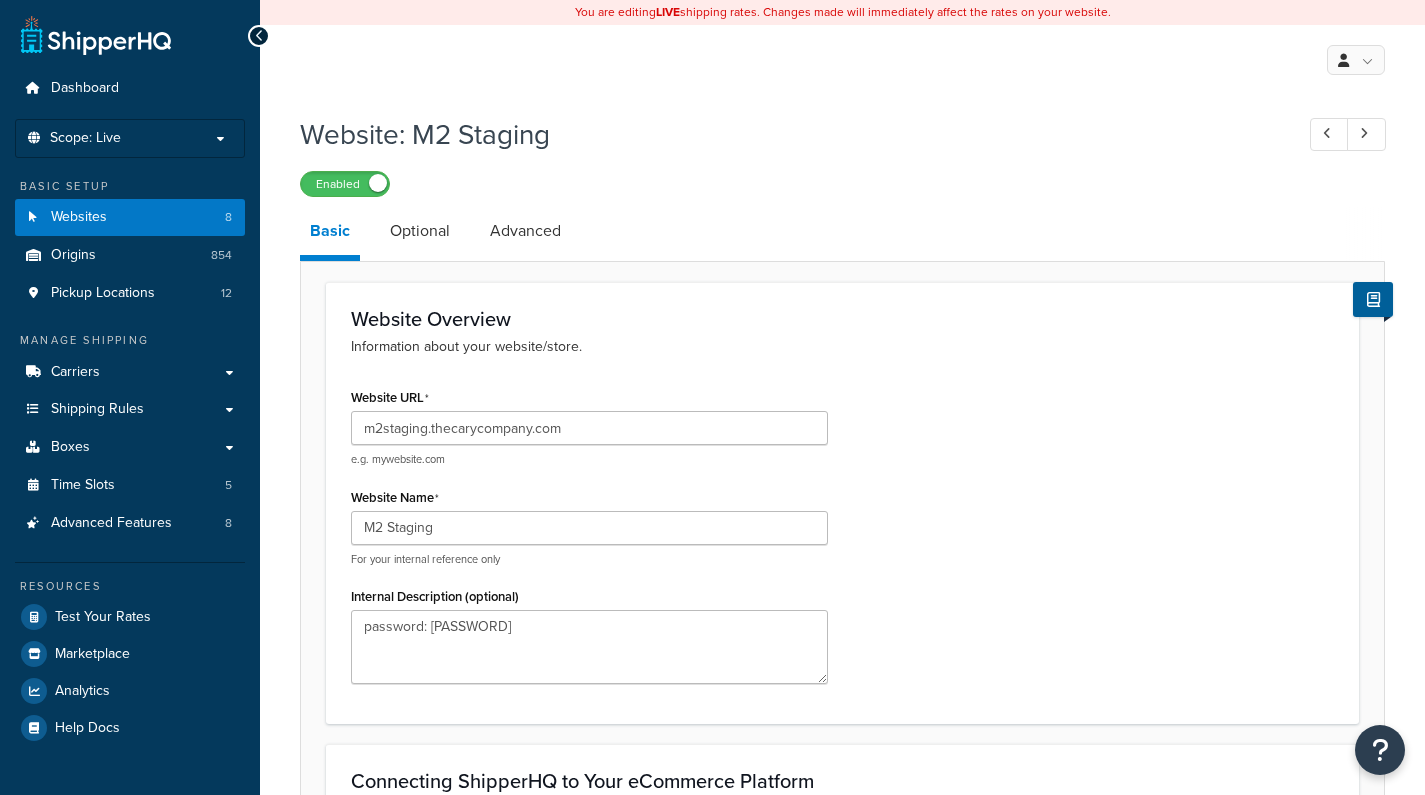 scroll, scrollTop: 0, scrollLeft: 0, axis: both 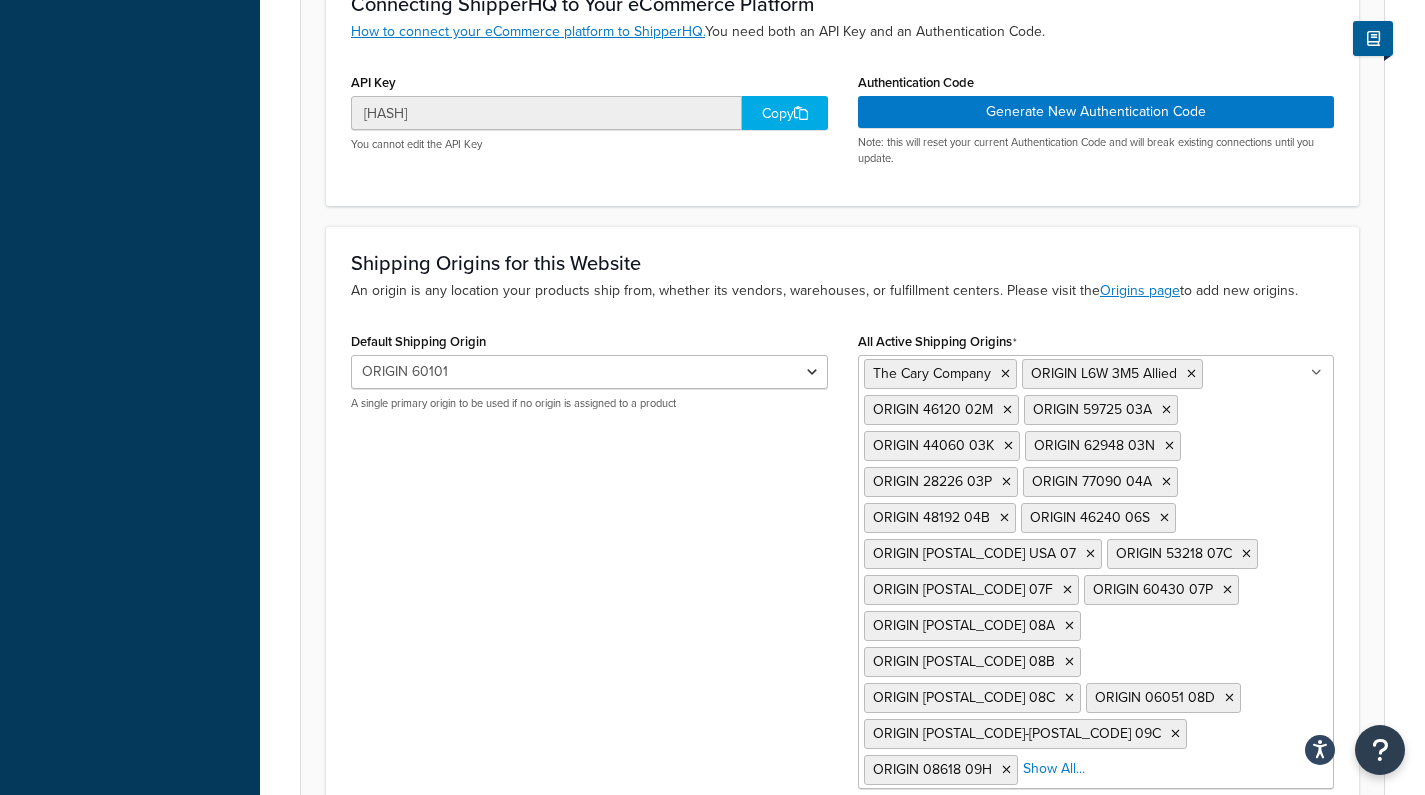 click on "Copy" at bounding box center (785, 113) 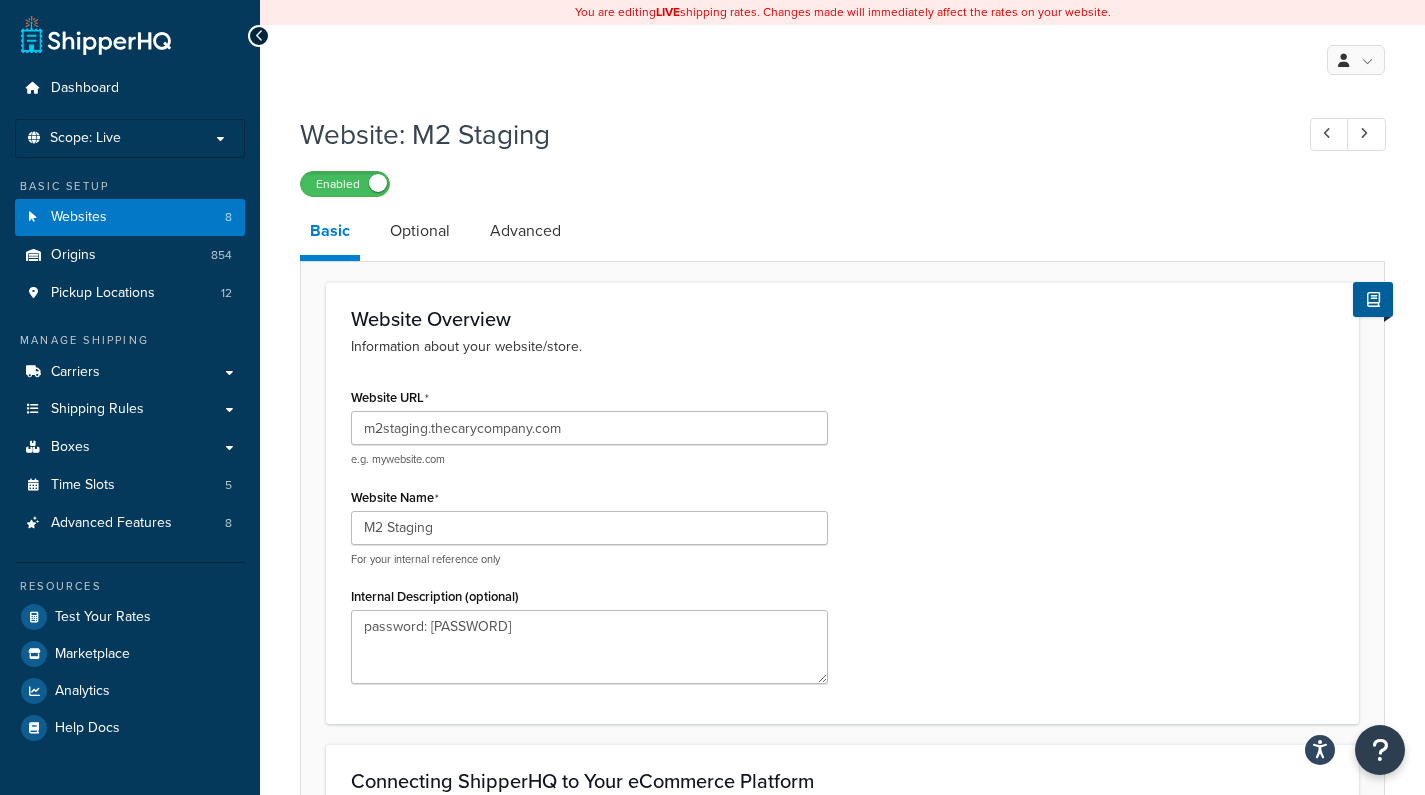 scroll, scrollTop: 0, scrollLeft: 0, axis: both 